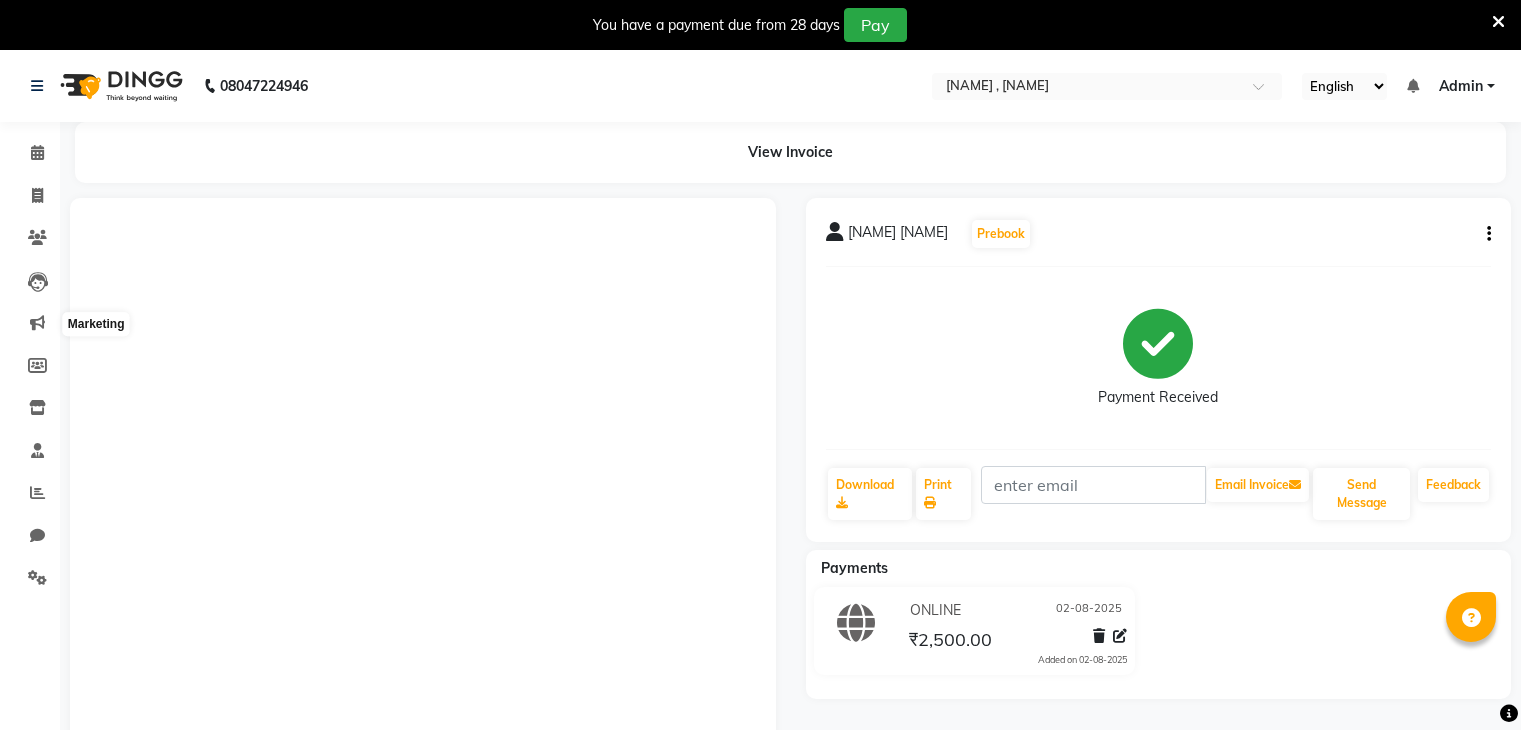scroll, scrollTop: 105, scrollLeft: 0, axis: vertical 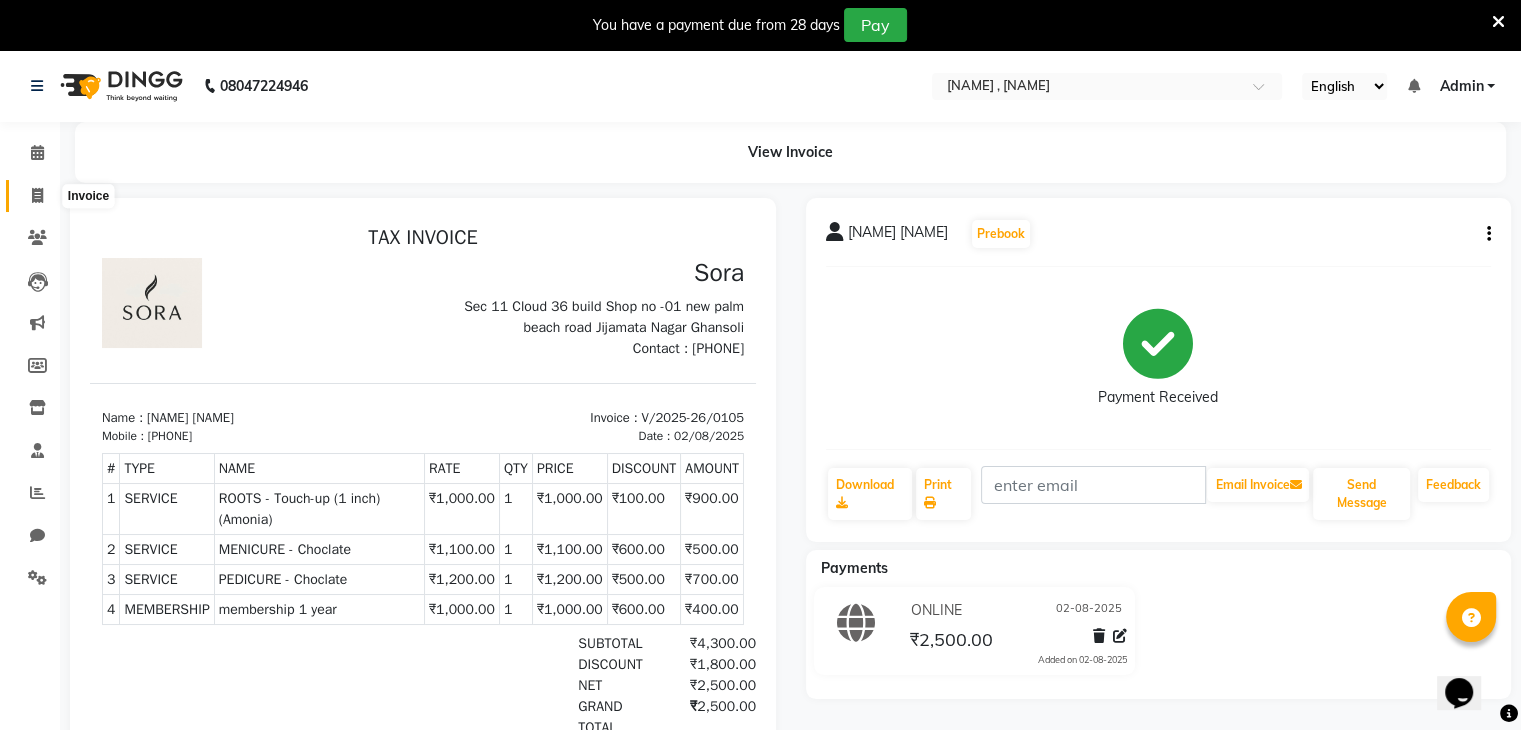 click 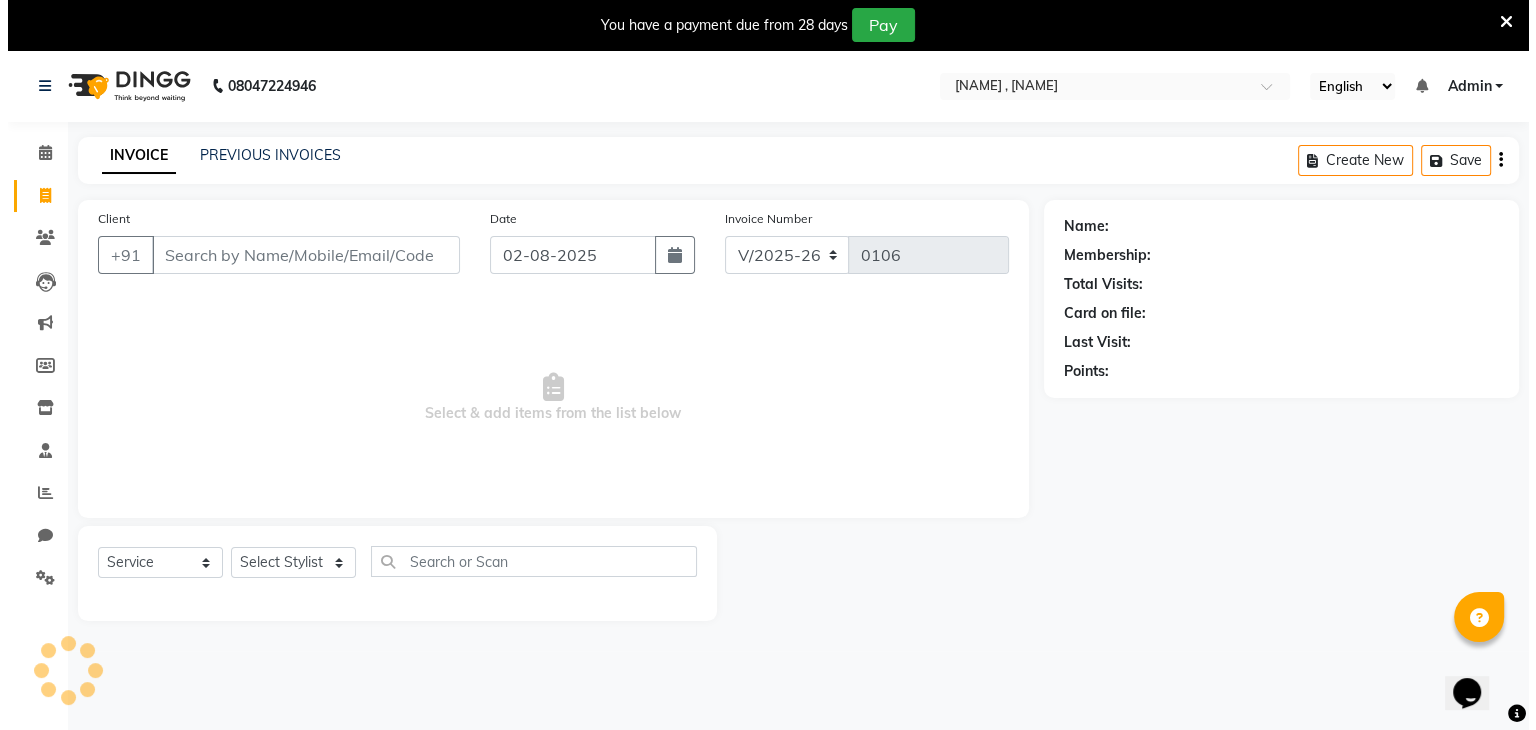 scroll, scrollTop: 50, scrollLeft: 0, axis: vertical 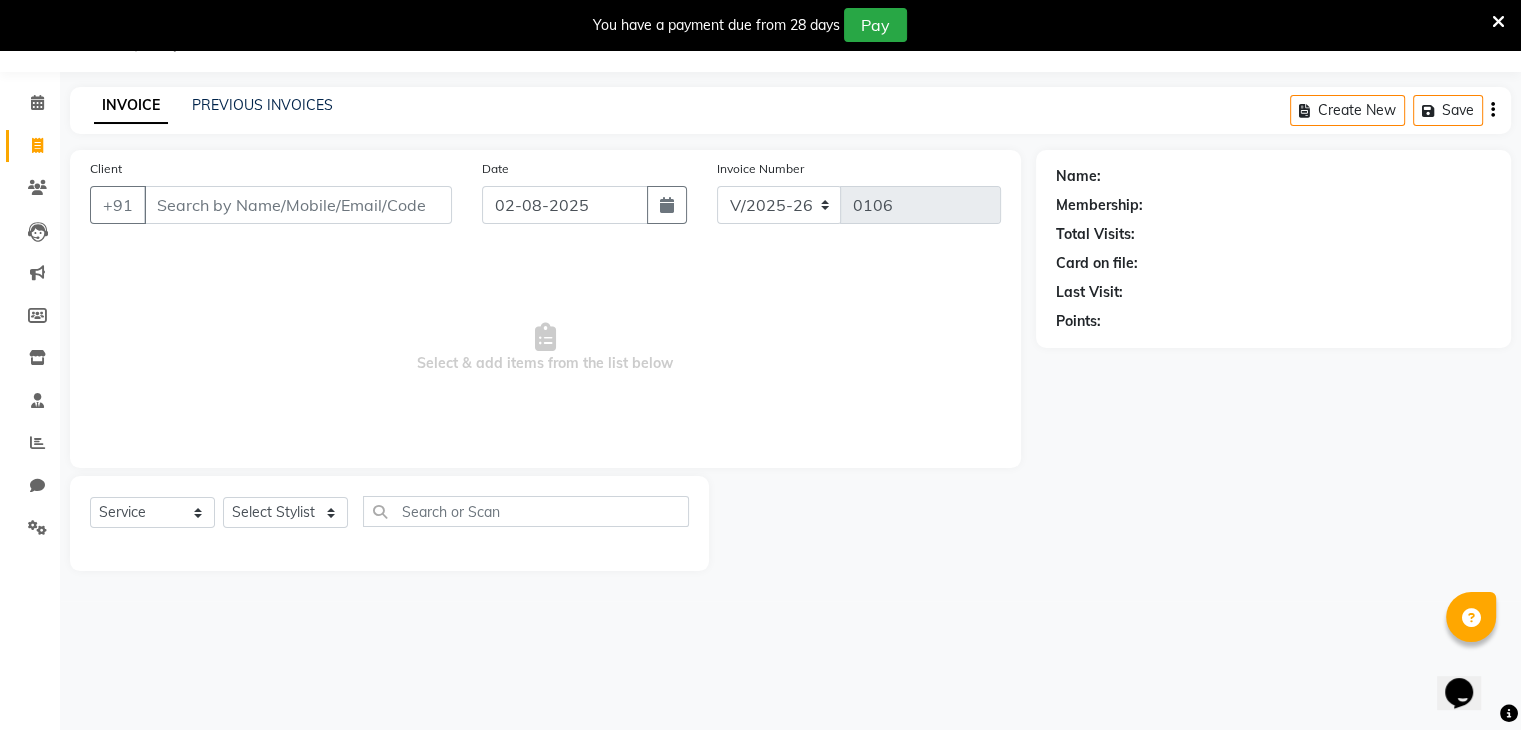 click on "Client" at bounding box center (298, 205) 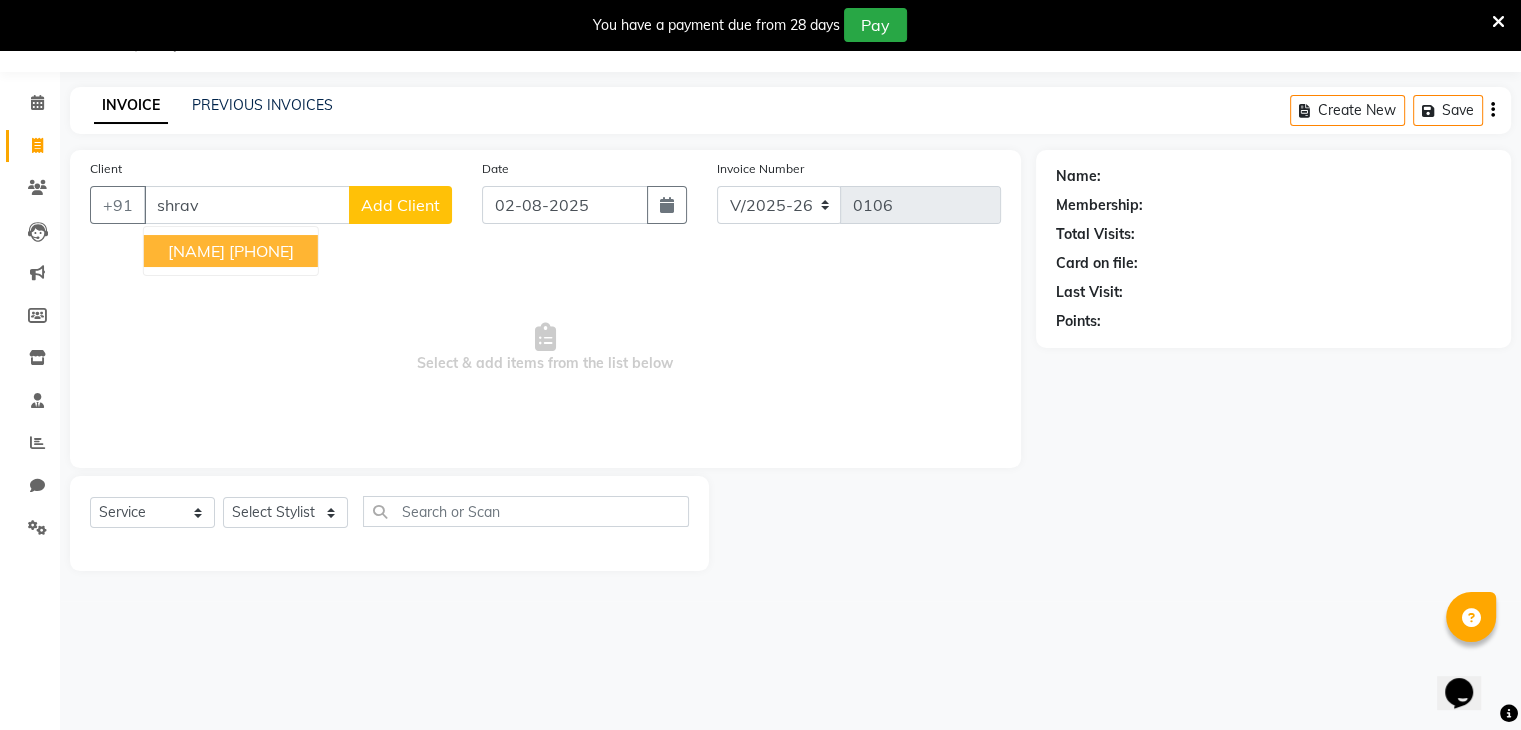 click on "[PHONE]" at bounding box center (261, 251) 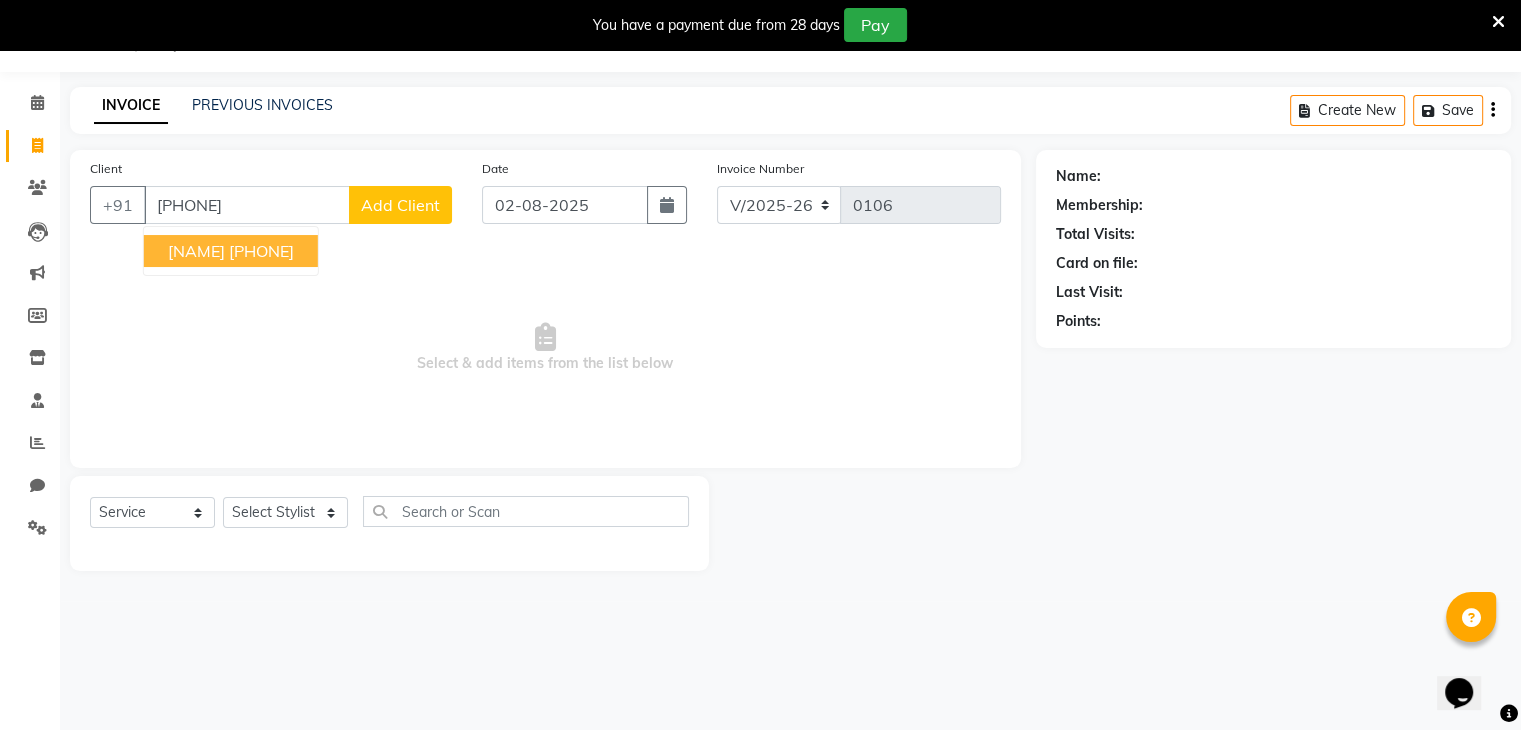 type on "[PHONE]" 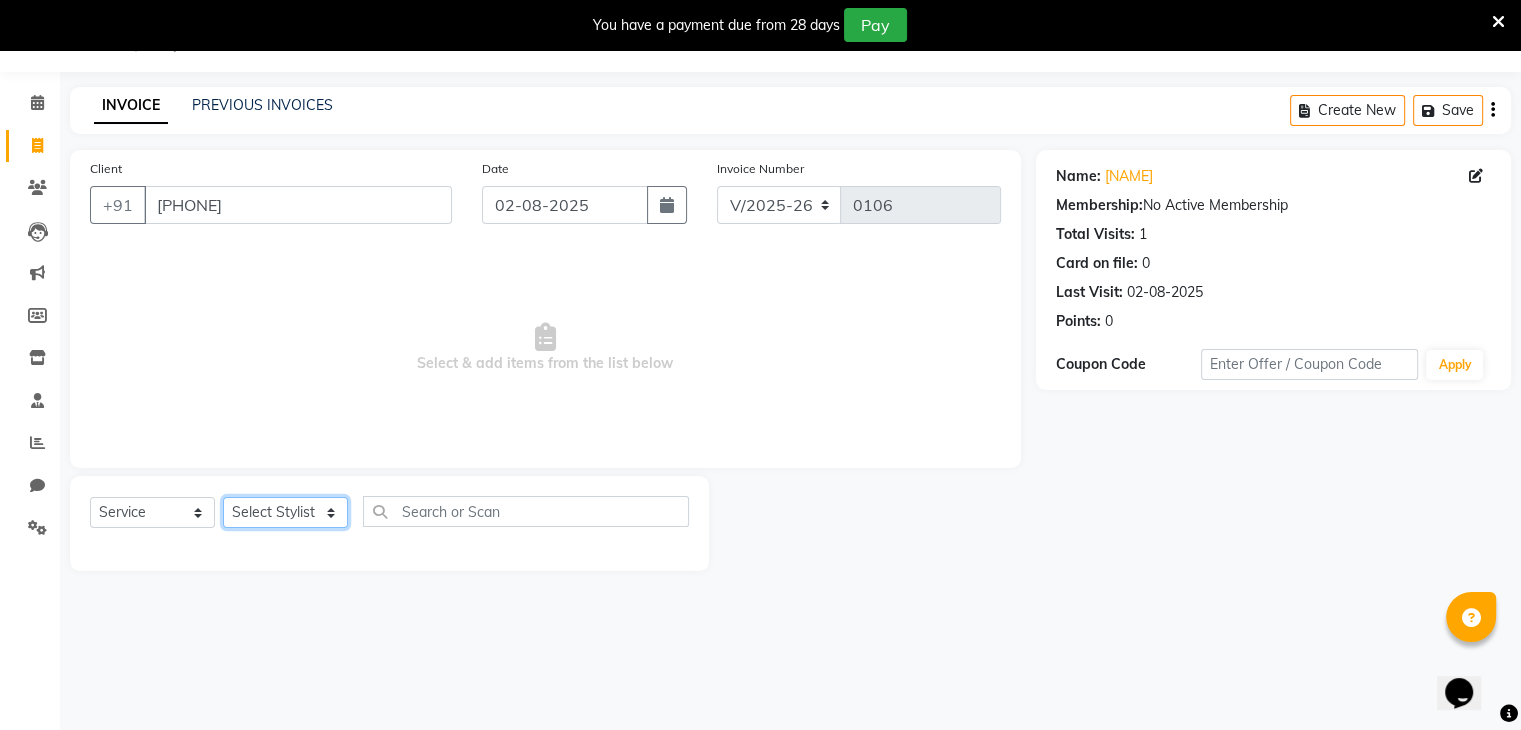 click on "Select Stylist [NAME] [NAME] [NAME] [NAME] [NAME] [NAME] [NAME] [NAME] [NAME]" 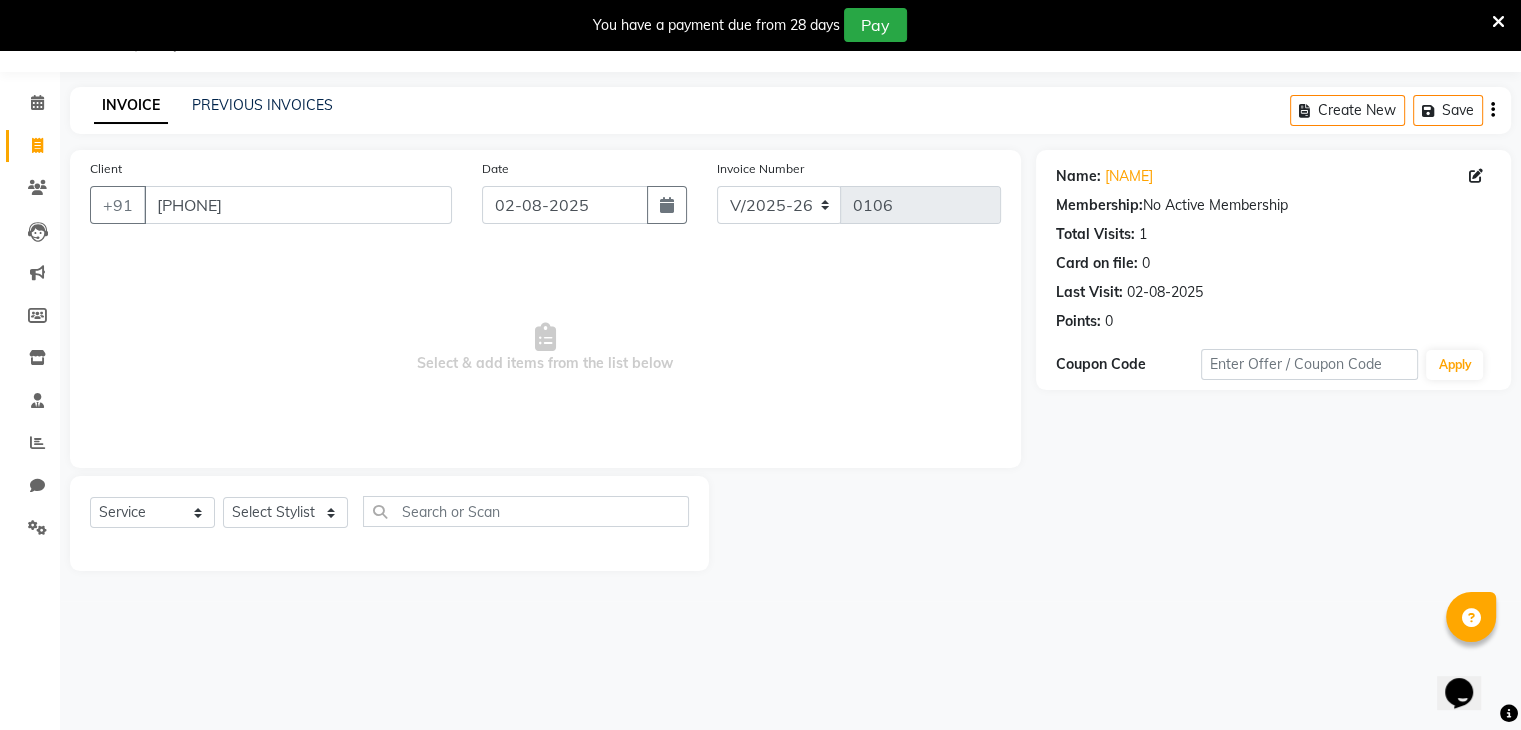 click on "Select & add items from the list below" at bounding box center [545, 348] 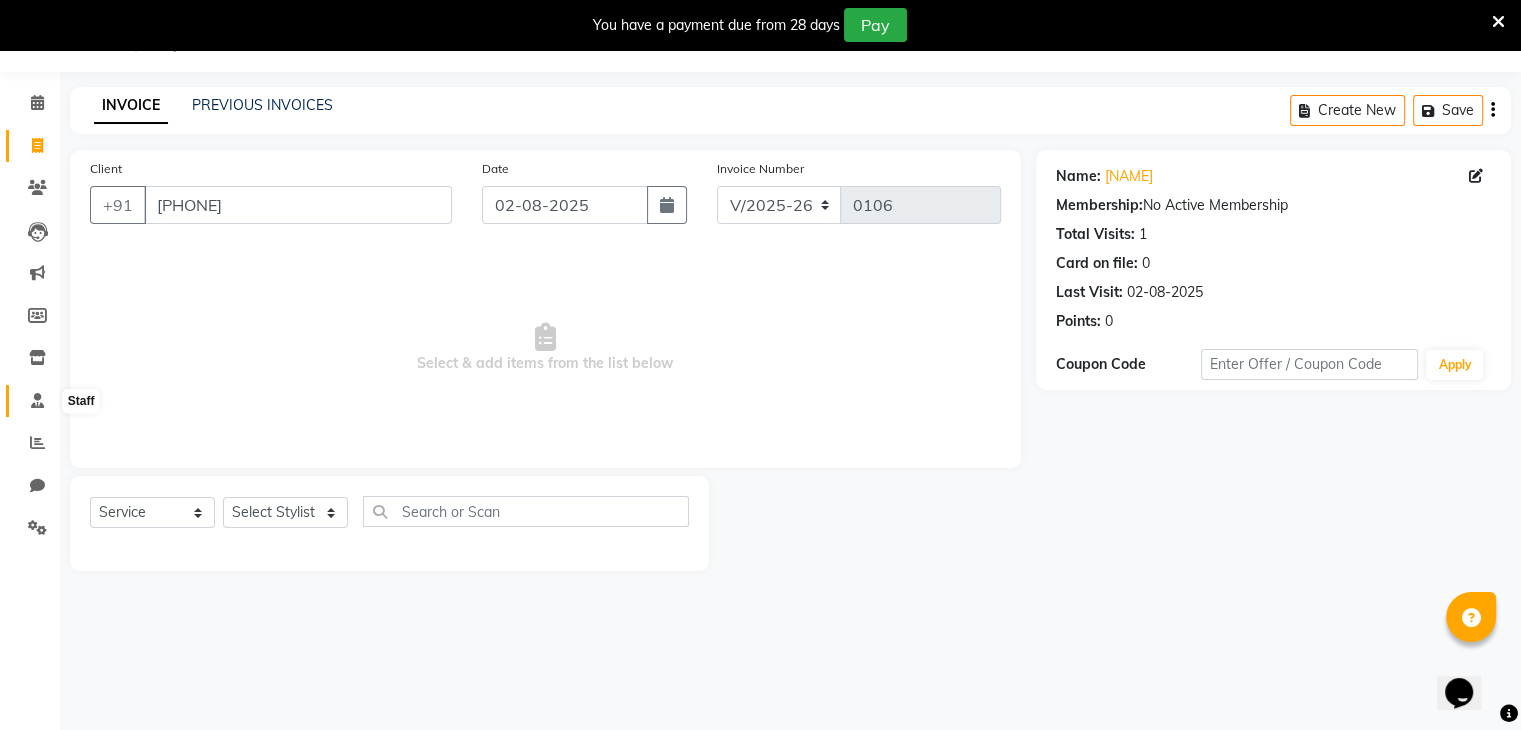 click 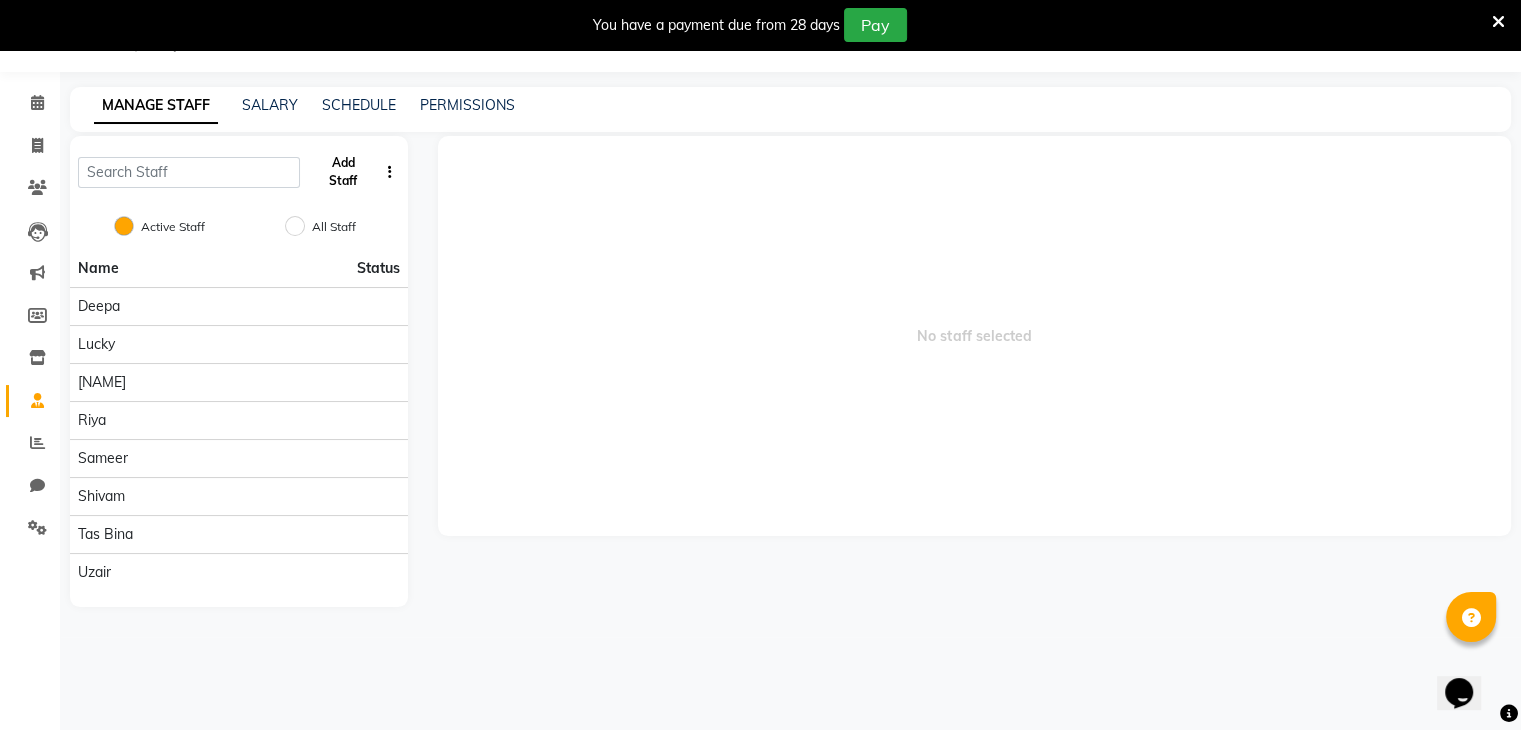 click on "Add Staff" 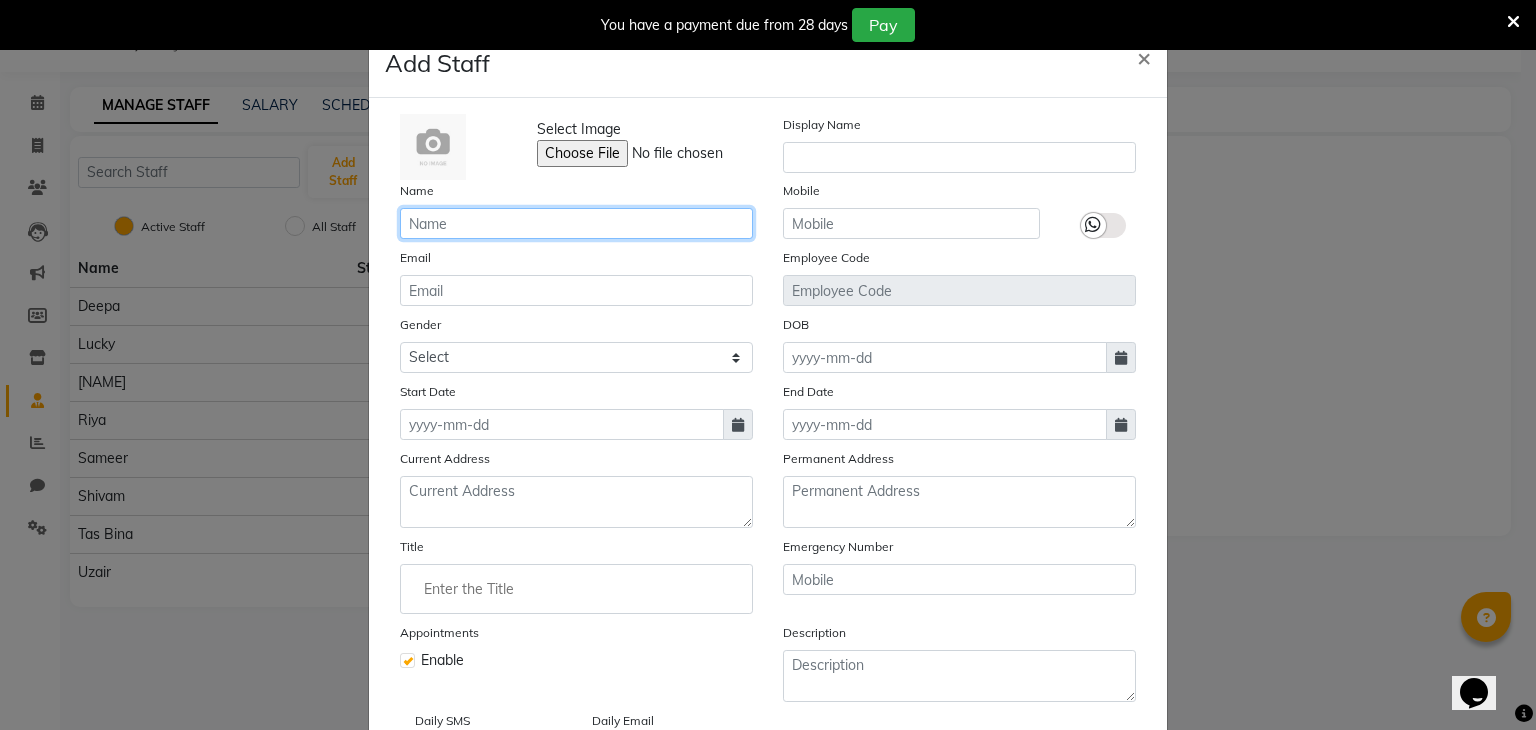click 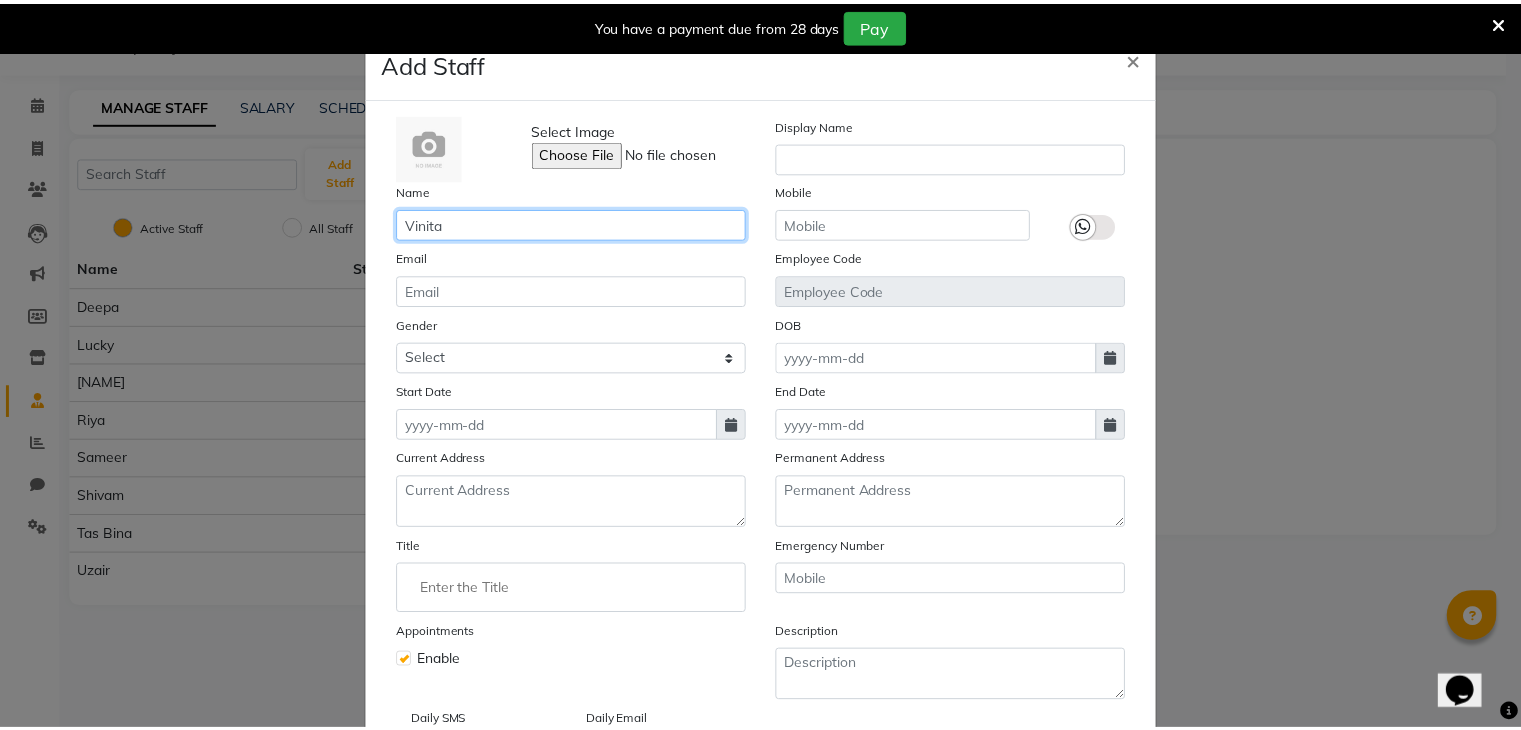 scroll, scrollTop: 160, scrollLeft: 0, axis: vertical 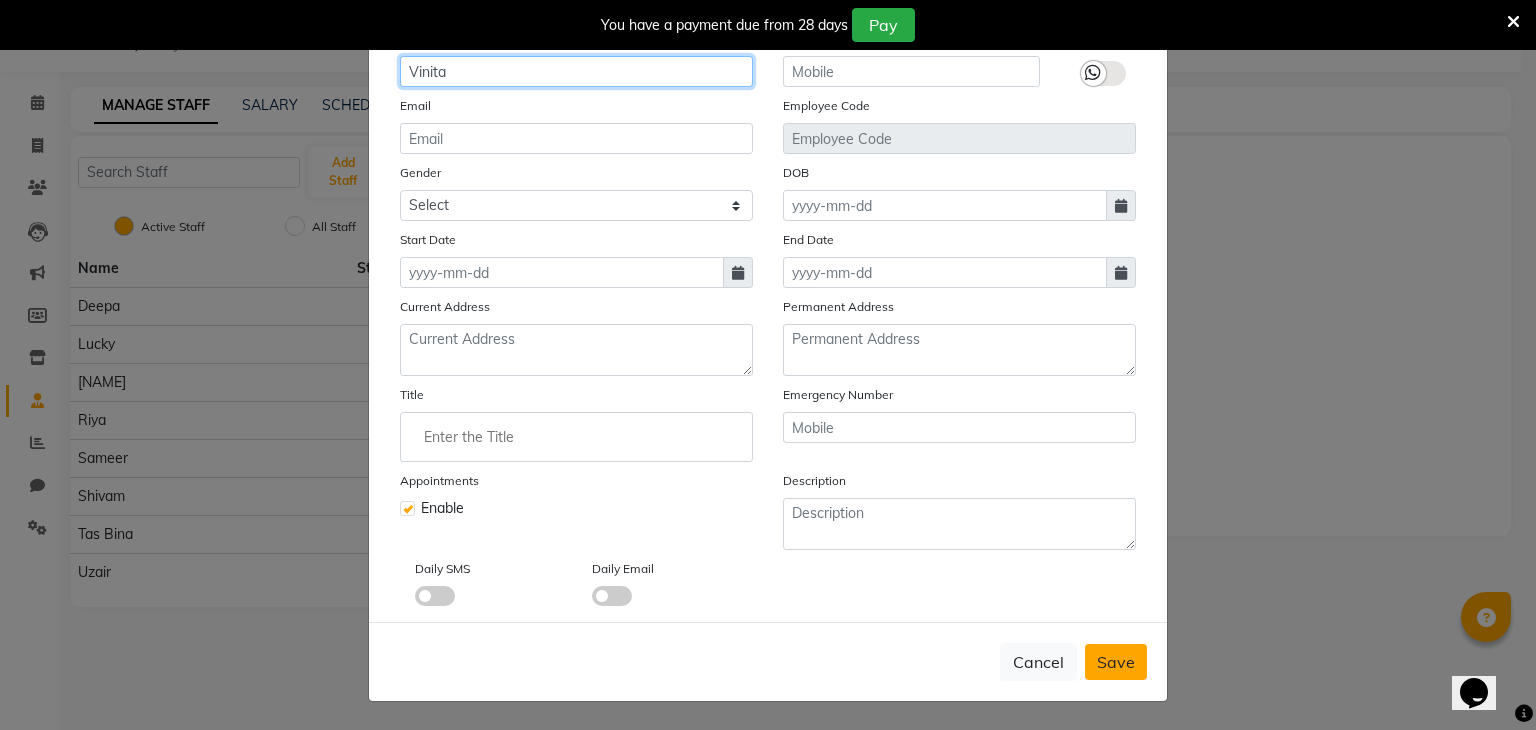 type on "Vinita" 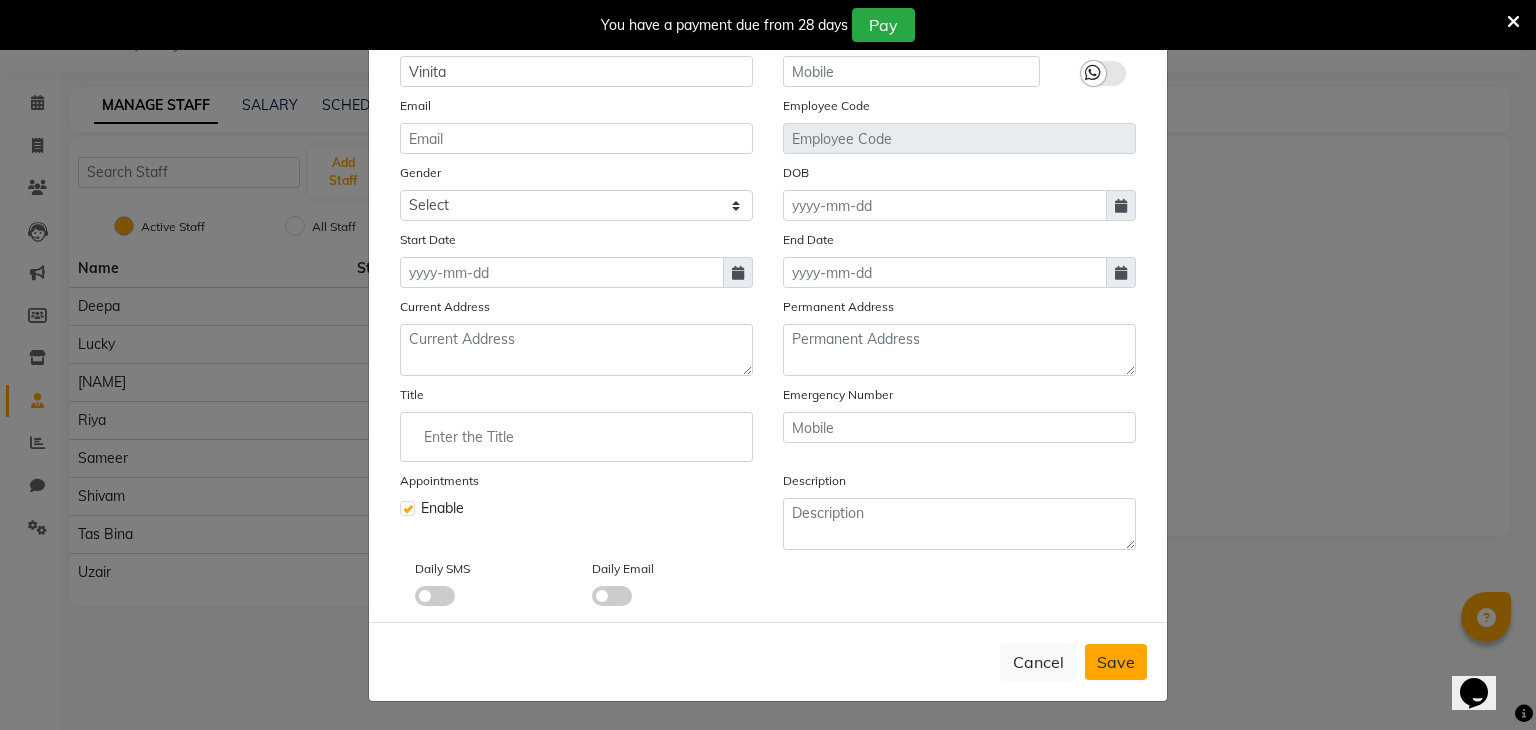click on "Save" at bounding box center (1116, 662) 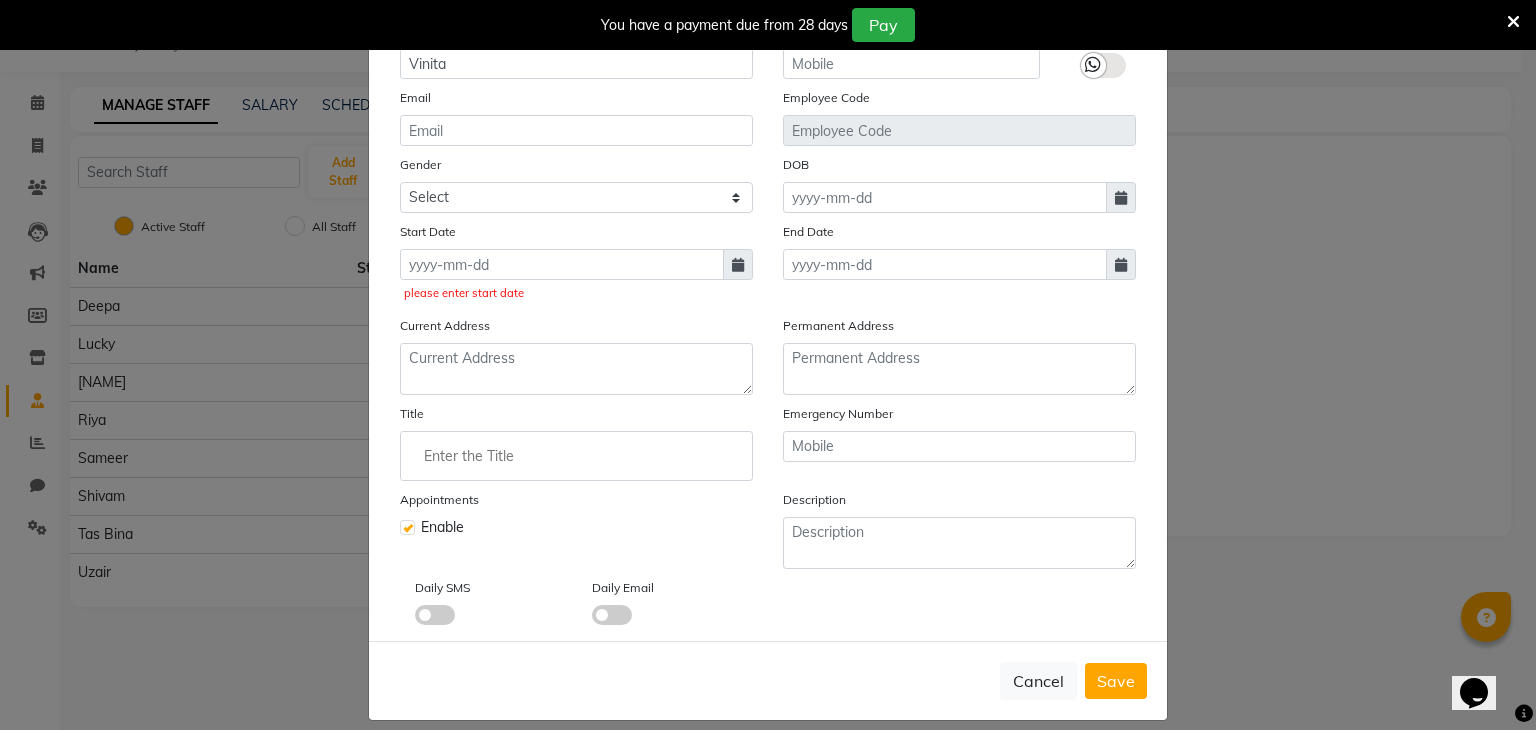 click 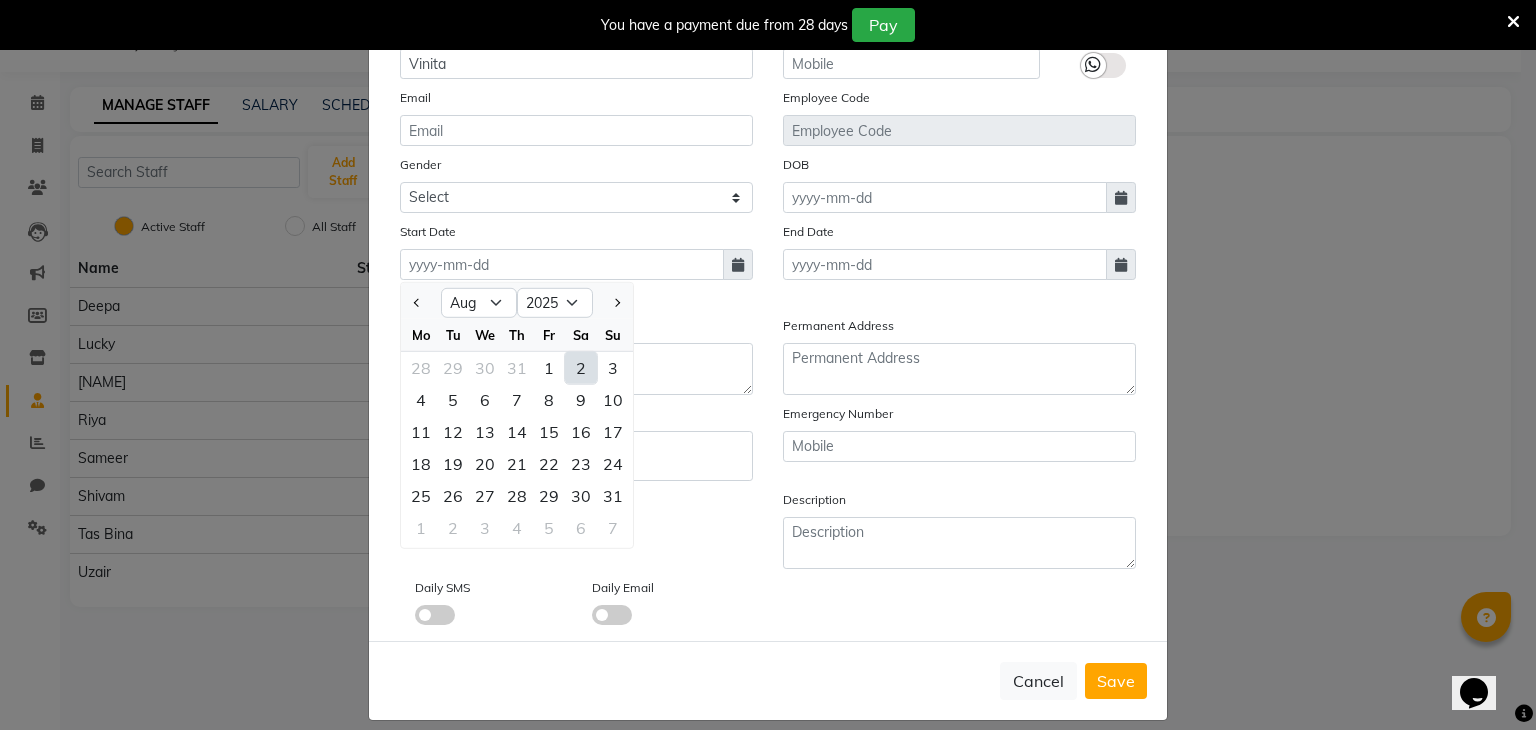 click on "2" 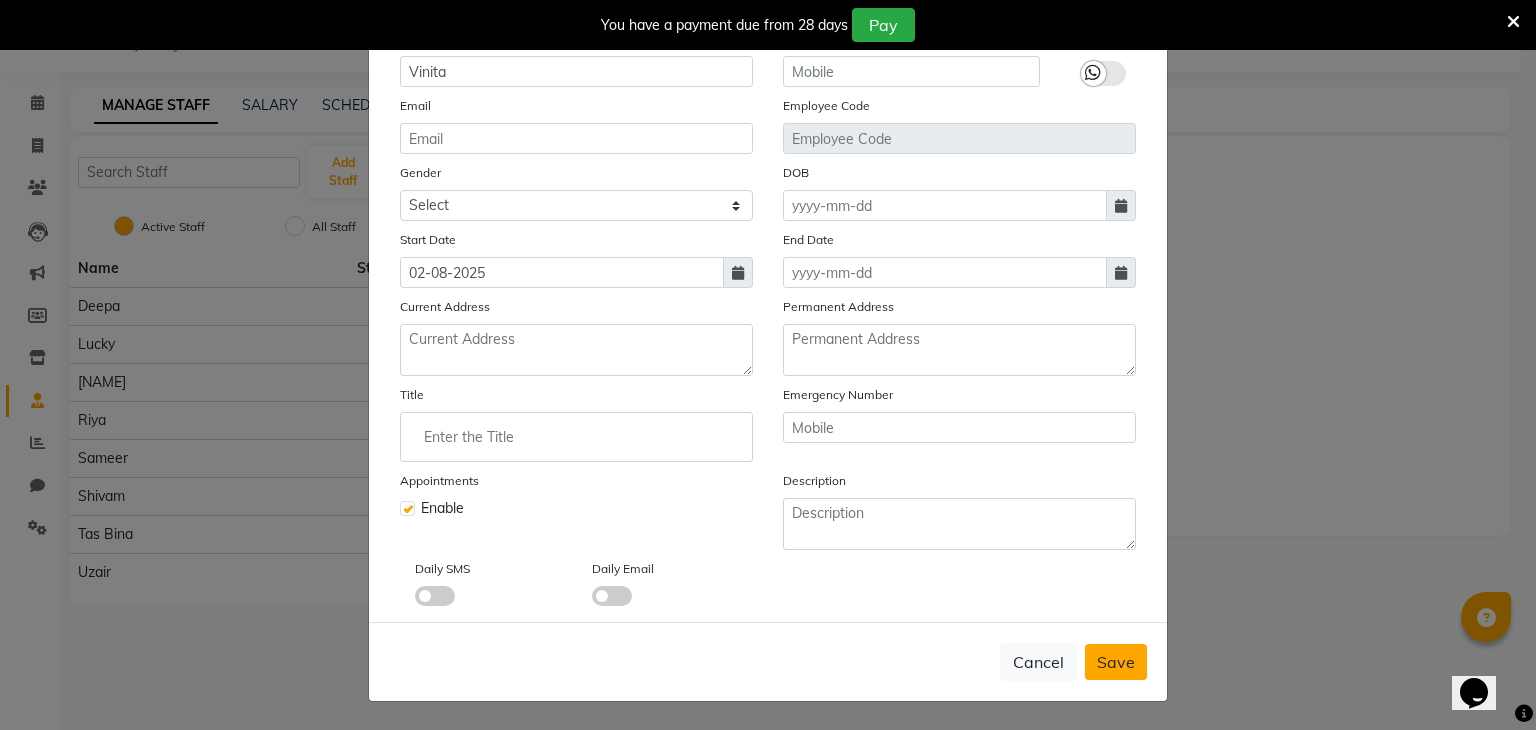 click on "Save" at bounding box center (1116, 662) 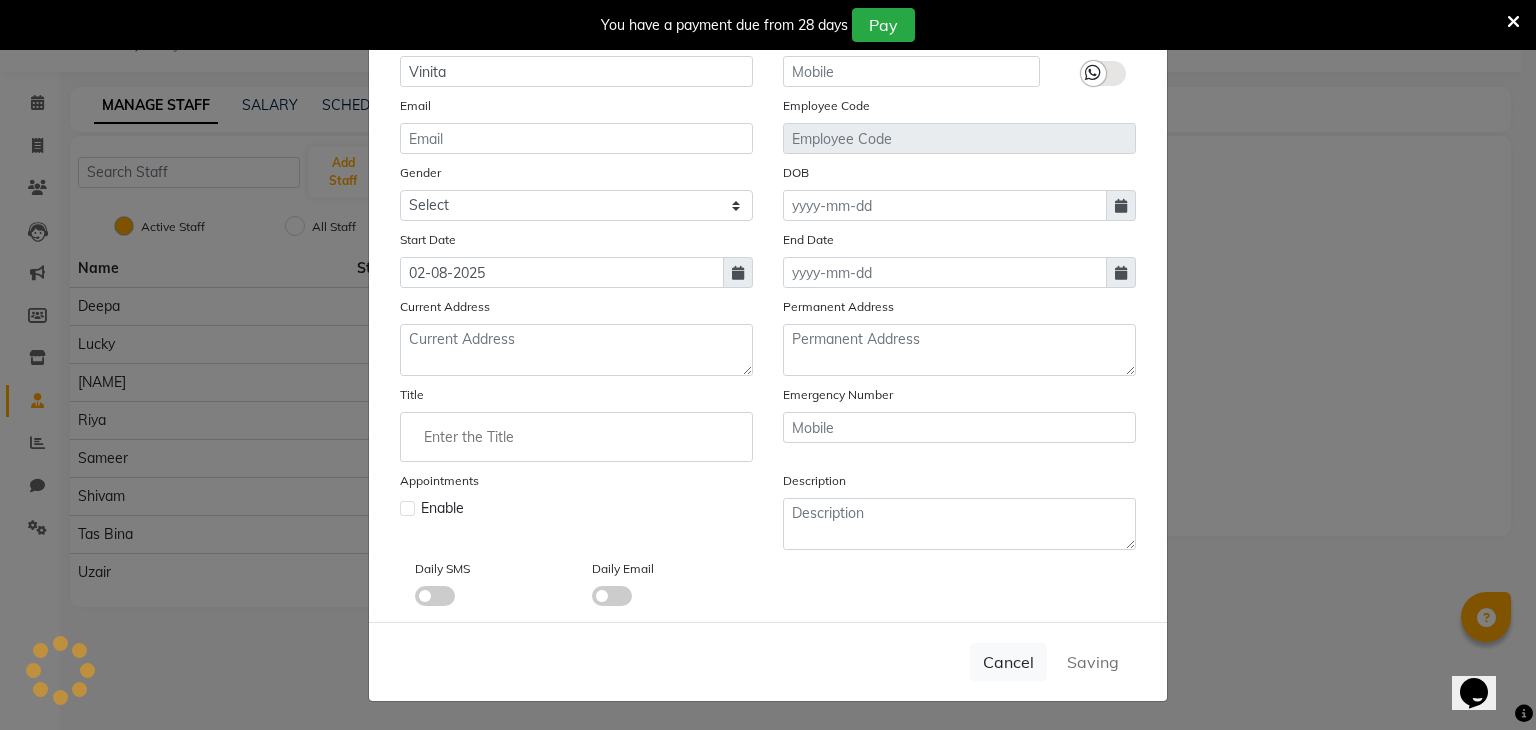 type 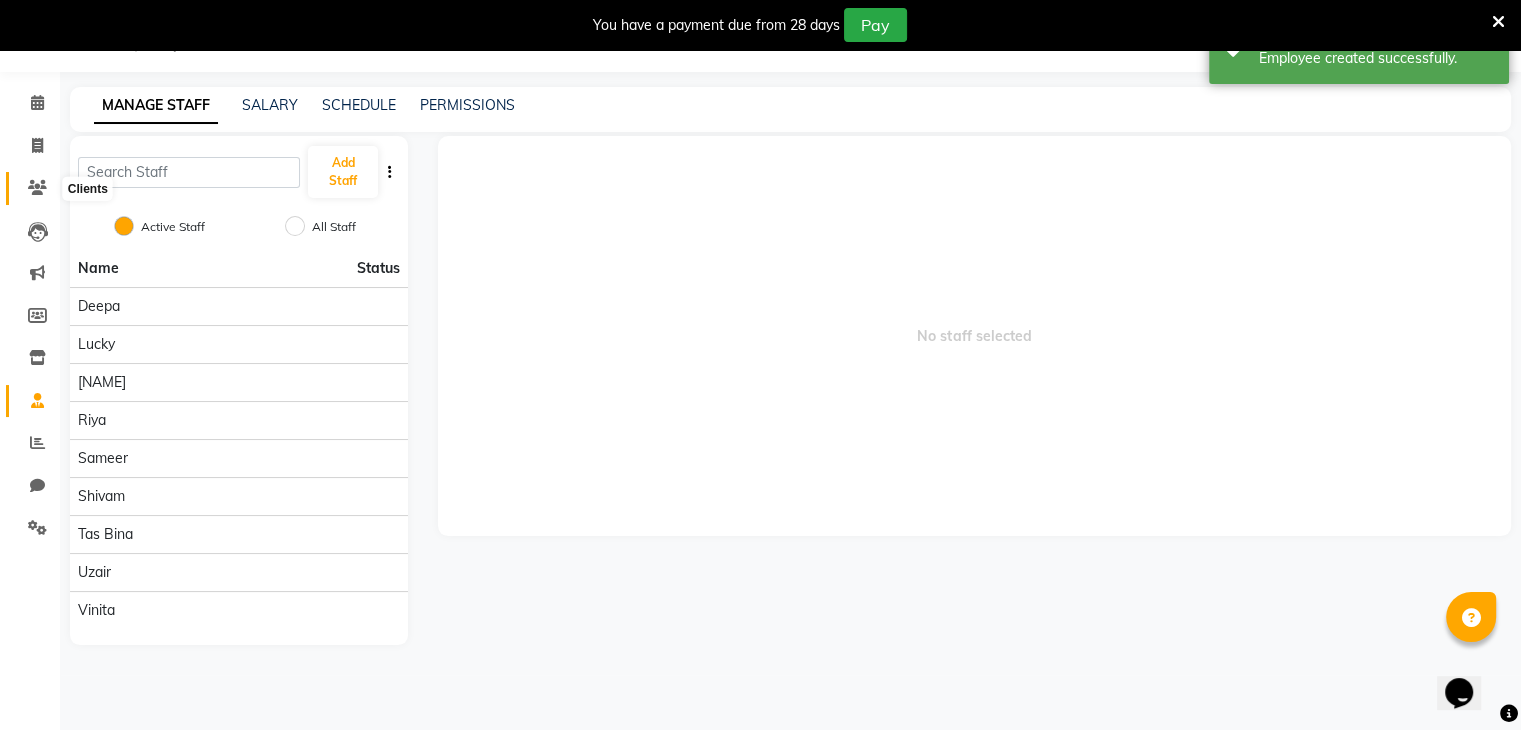 click 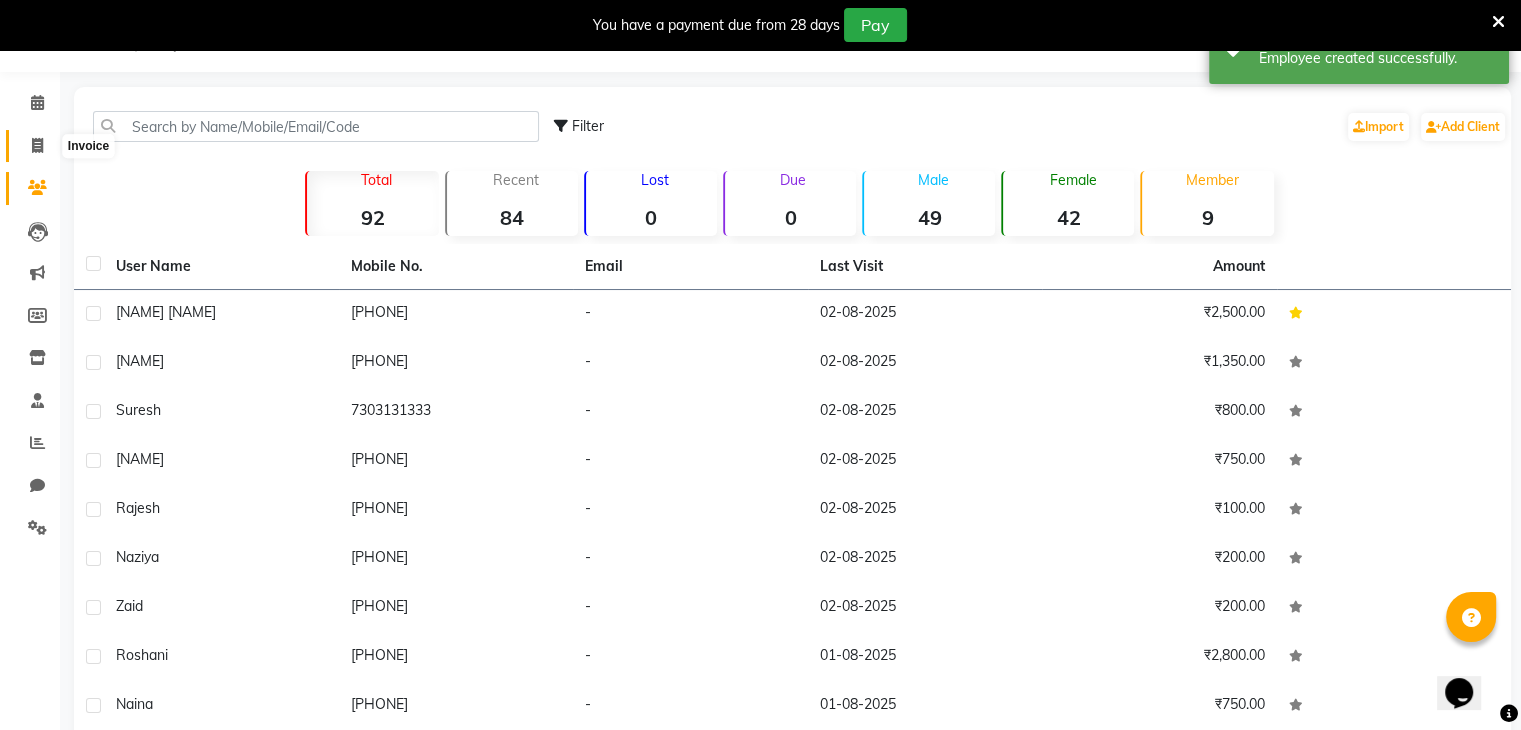 click 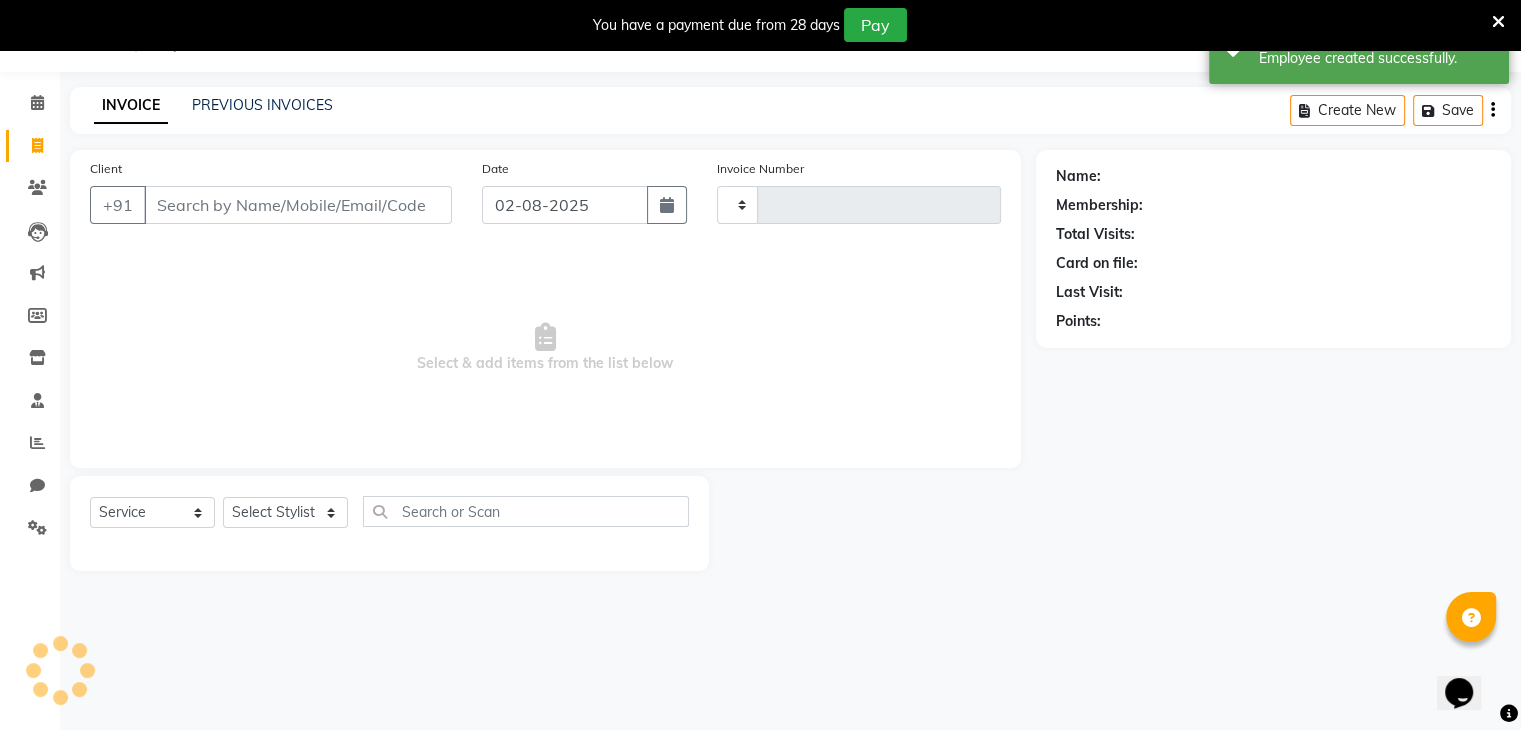 type on "0106" 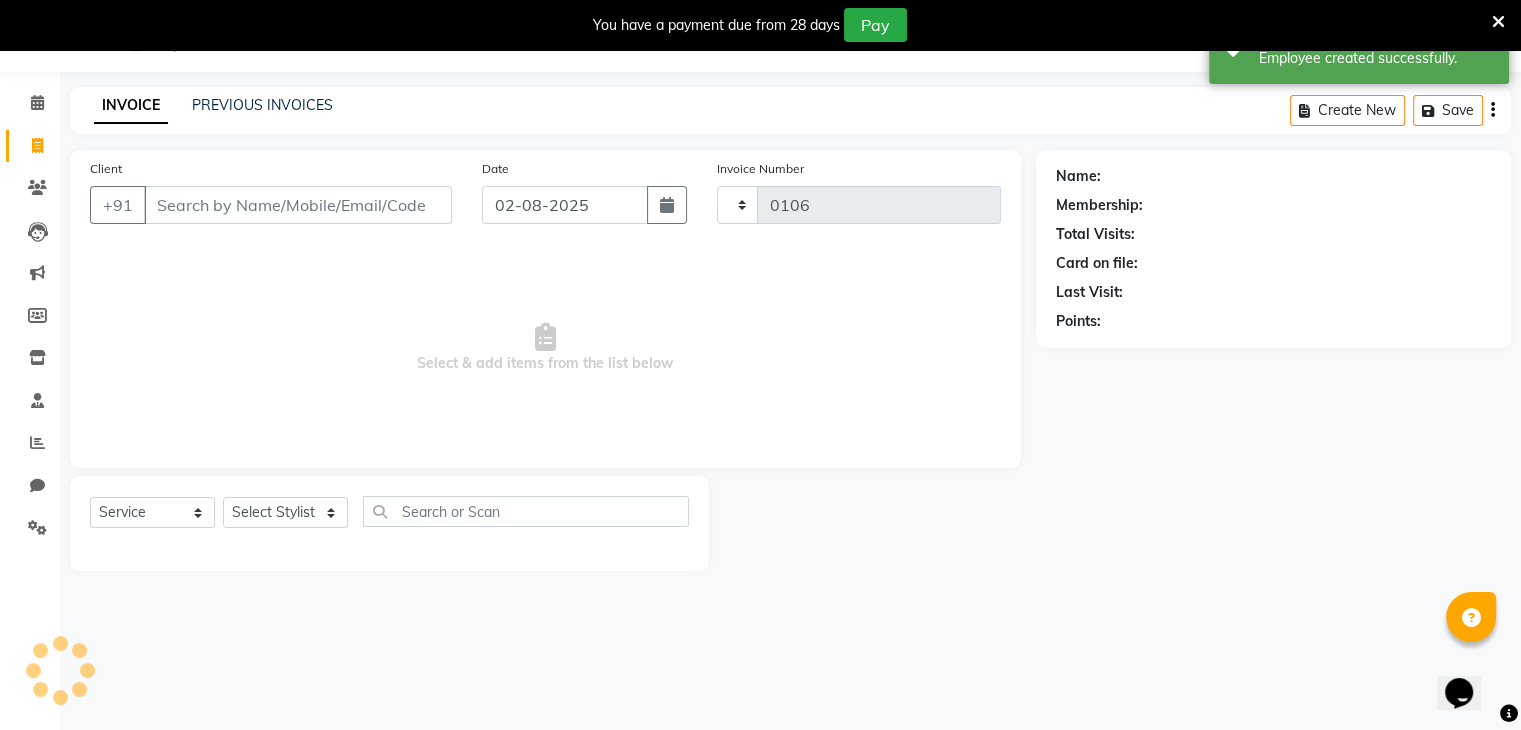 select on "8446" 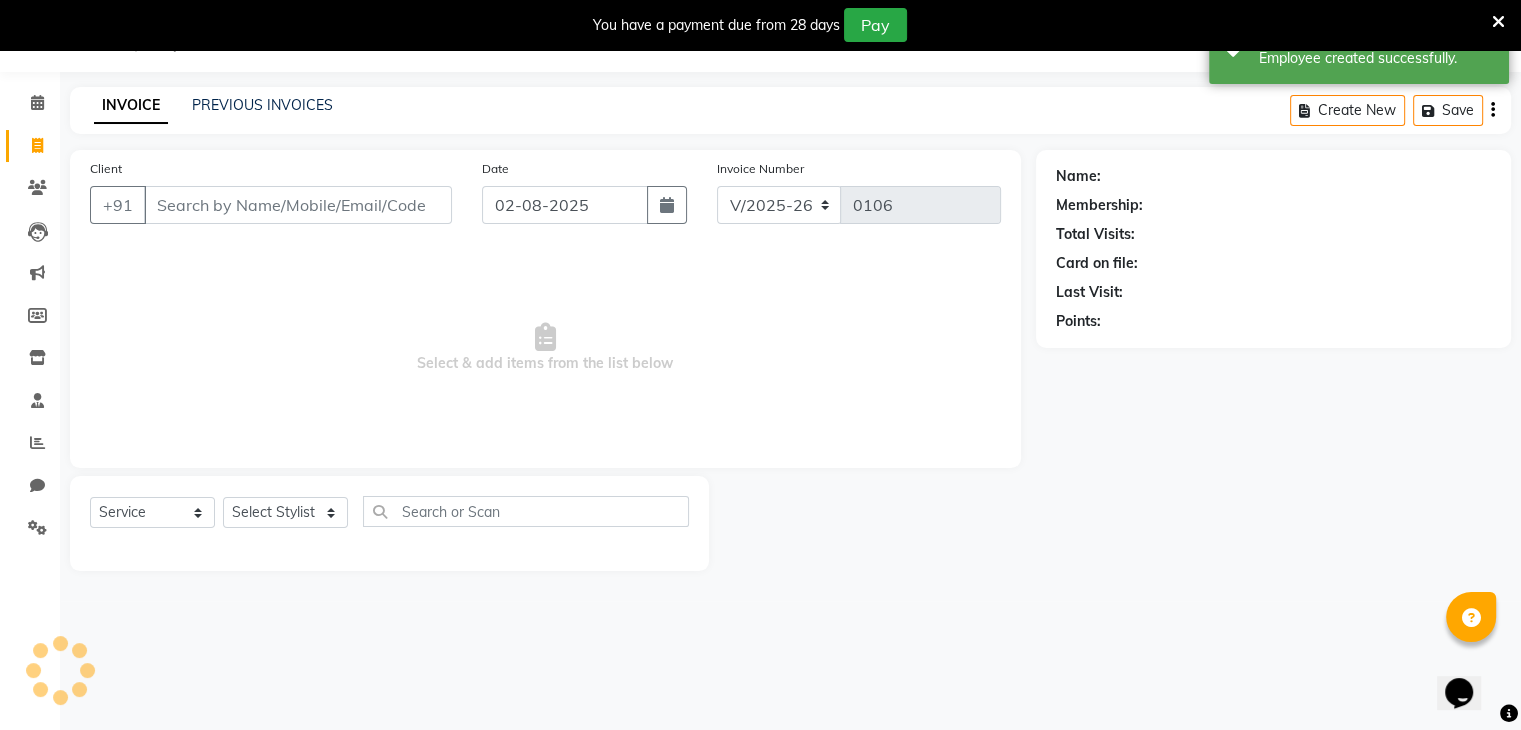 click on "Client" at bounding box center (298, 205) 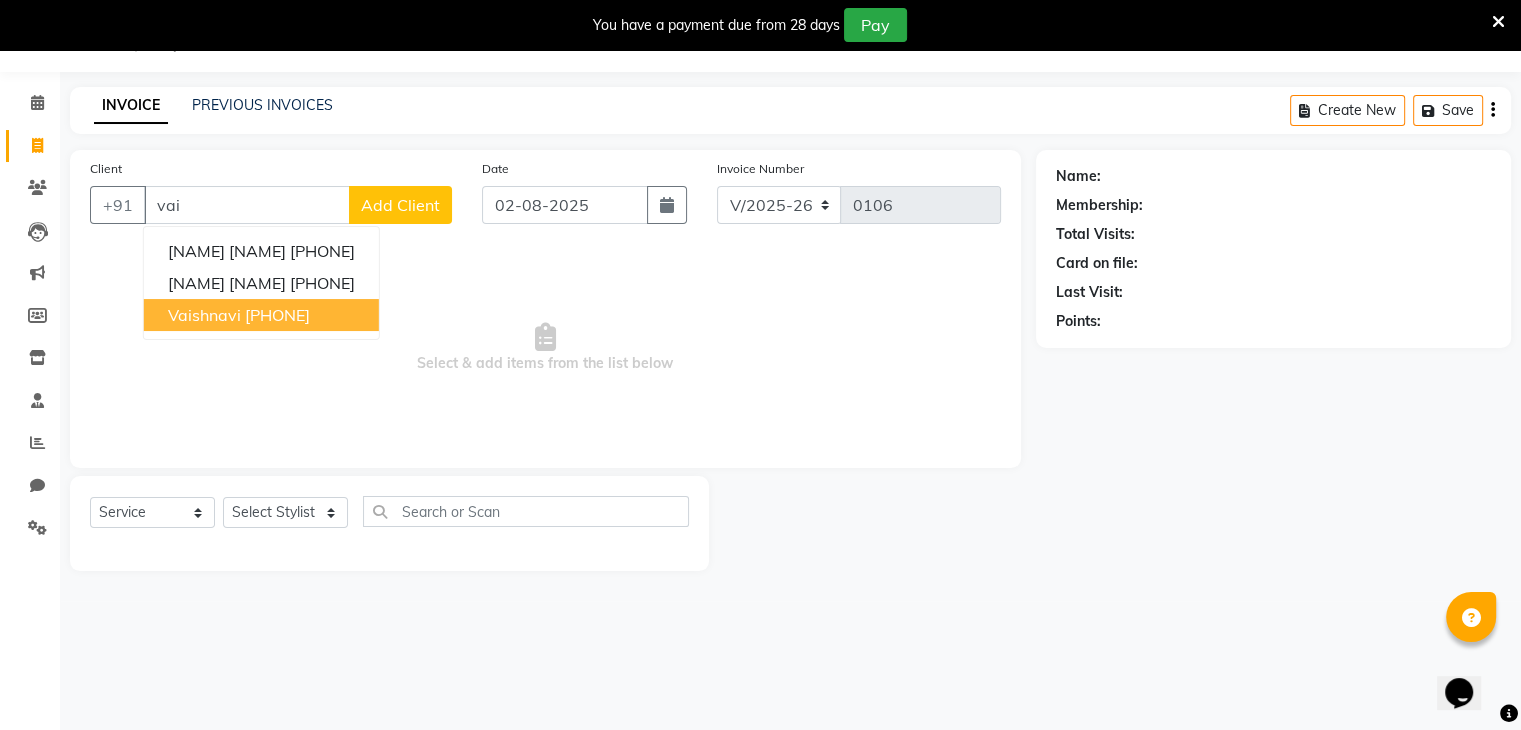 click on "[NAME]  [PHONE]" at bounding box center (261, 315) 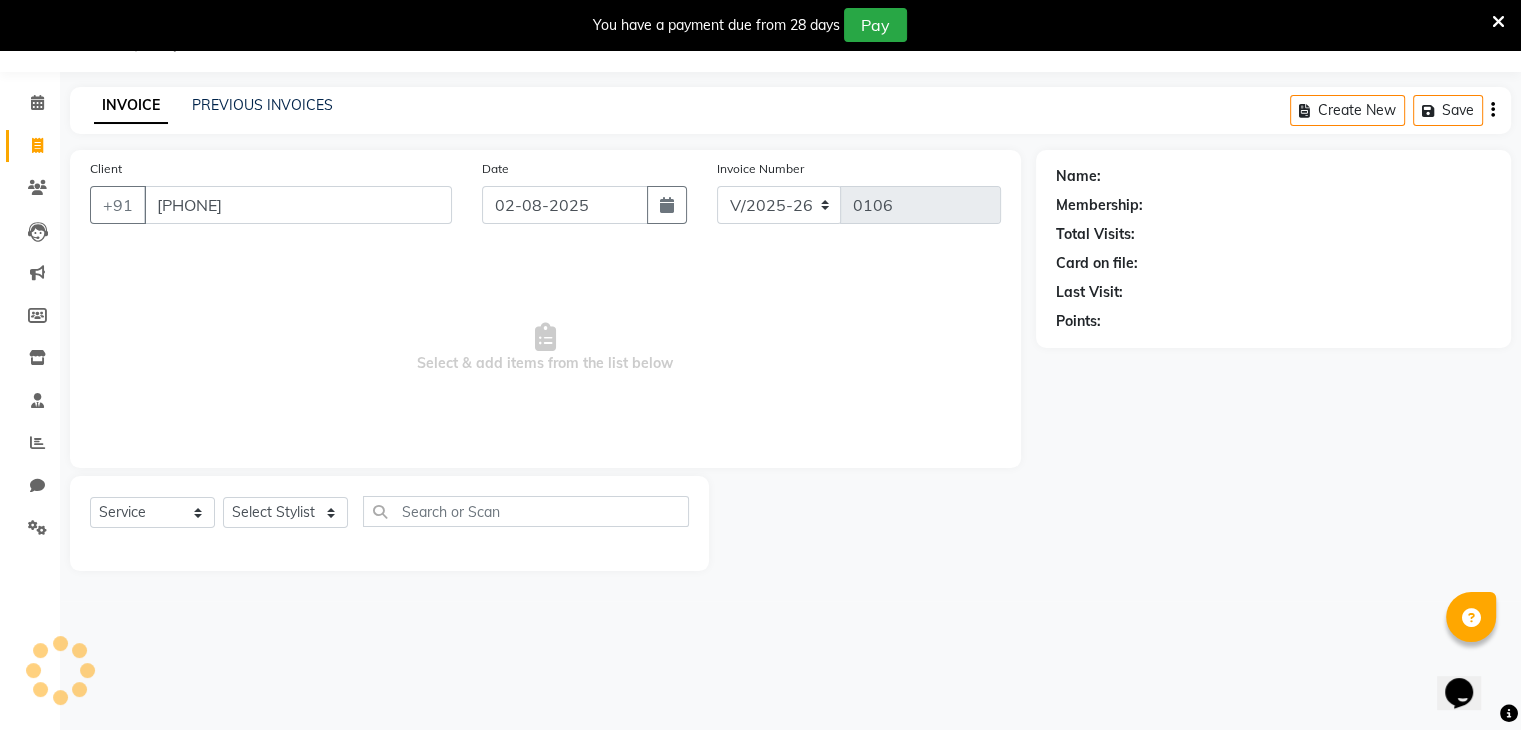 type on "[PHONE]" 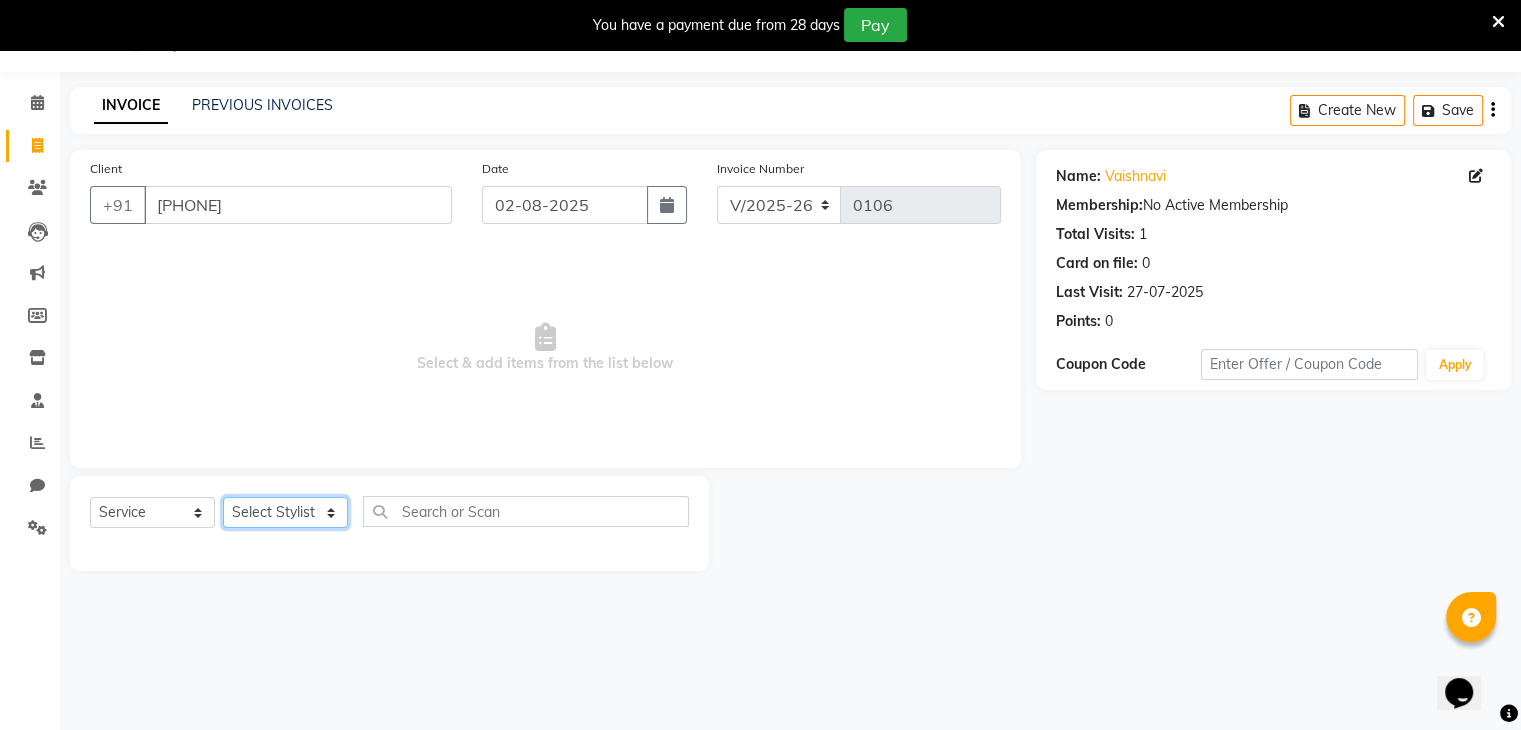 click on "Select Stylist deepa Lucky nadeem Riya Sameer Shivam Tas bina Uzair Vinita" 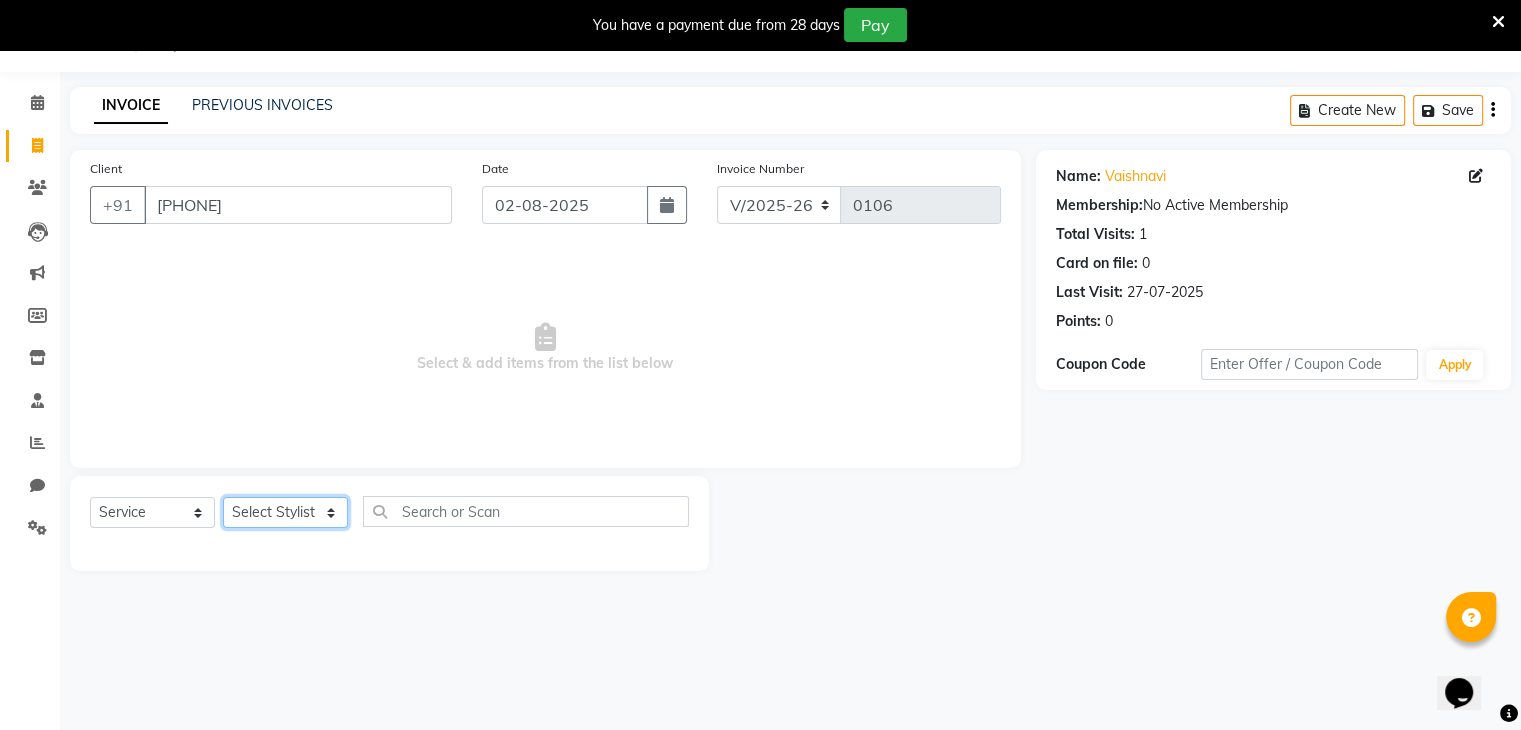 select on "87977" 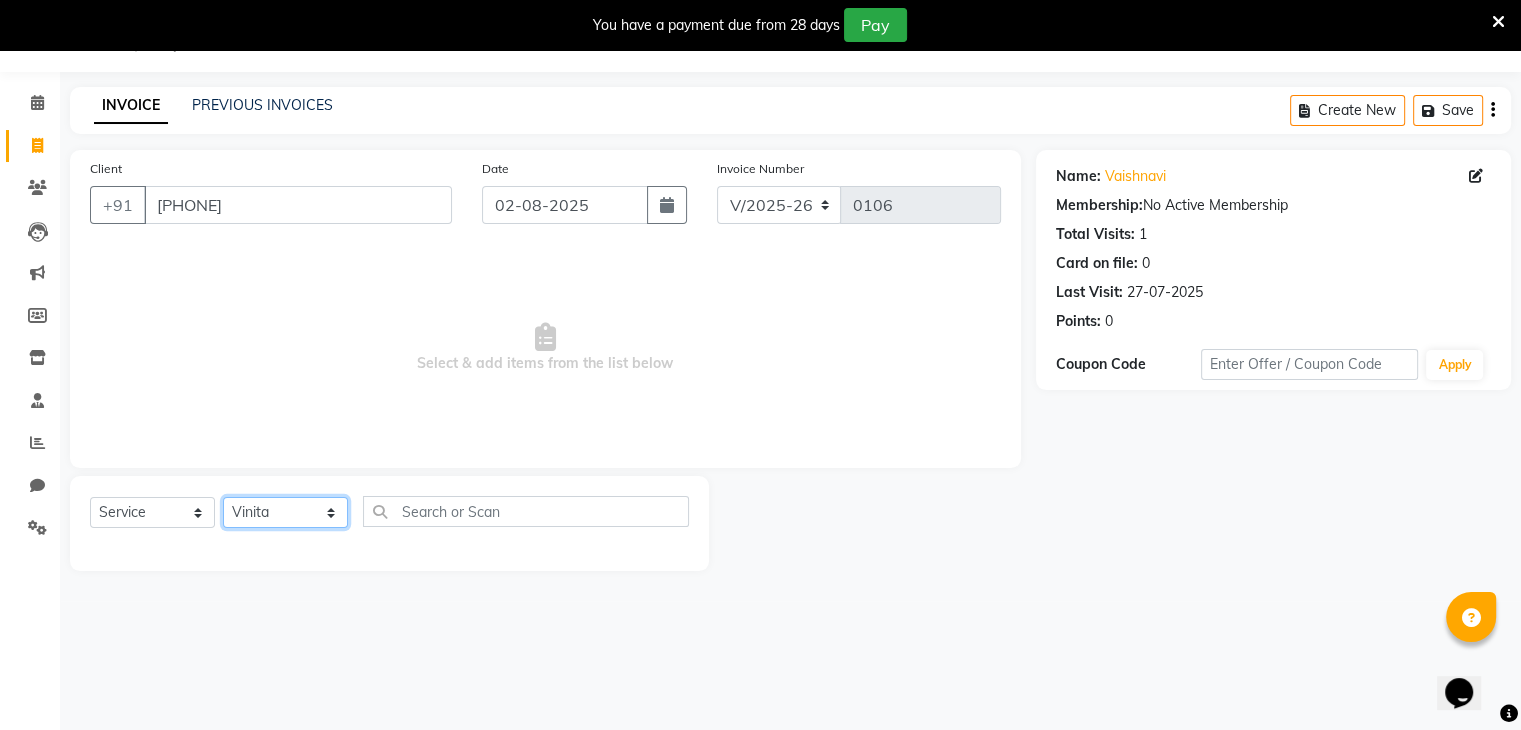 click on "Select Stylist deepa Lucky nadeem Riya Sameer Shivam Tas bina Uzair Vinita" 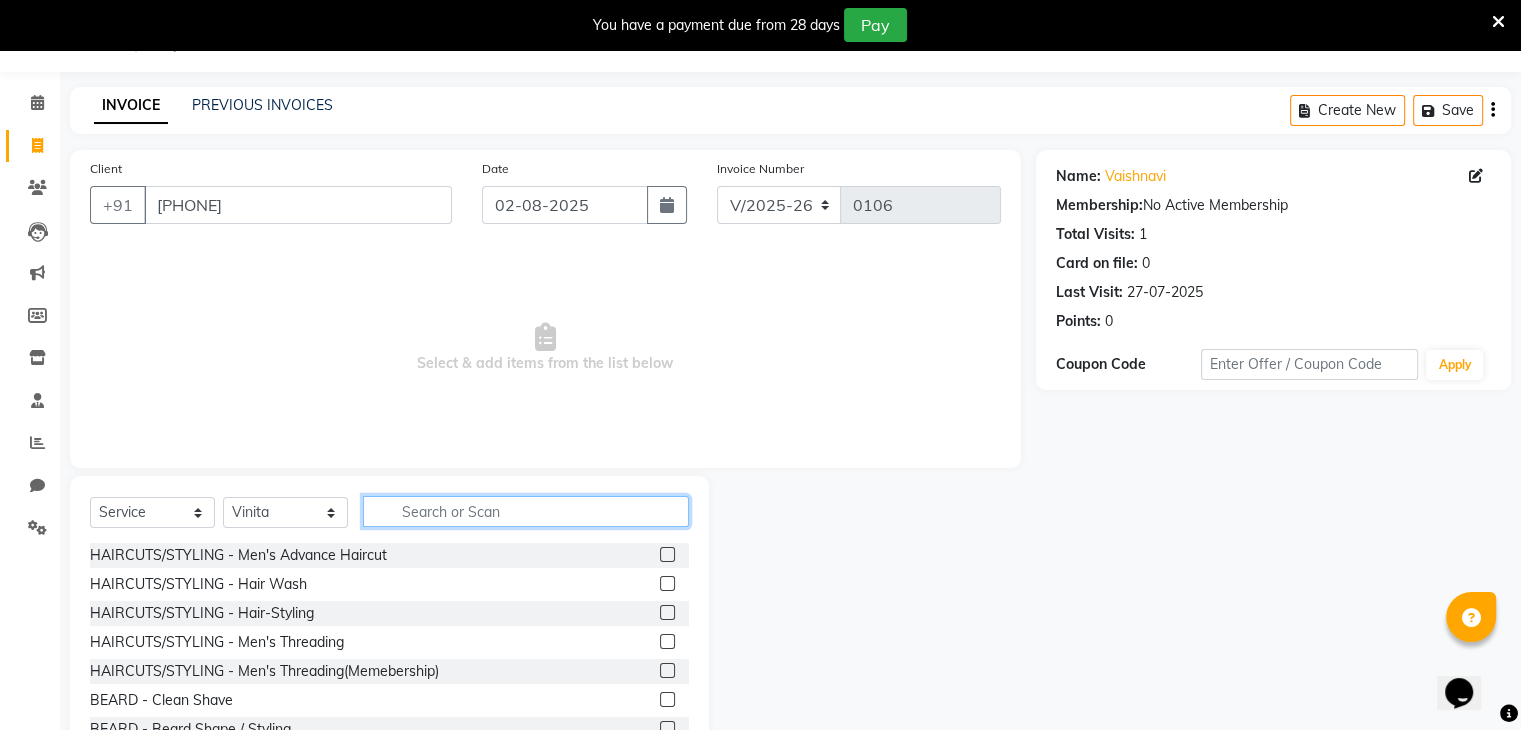 click 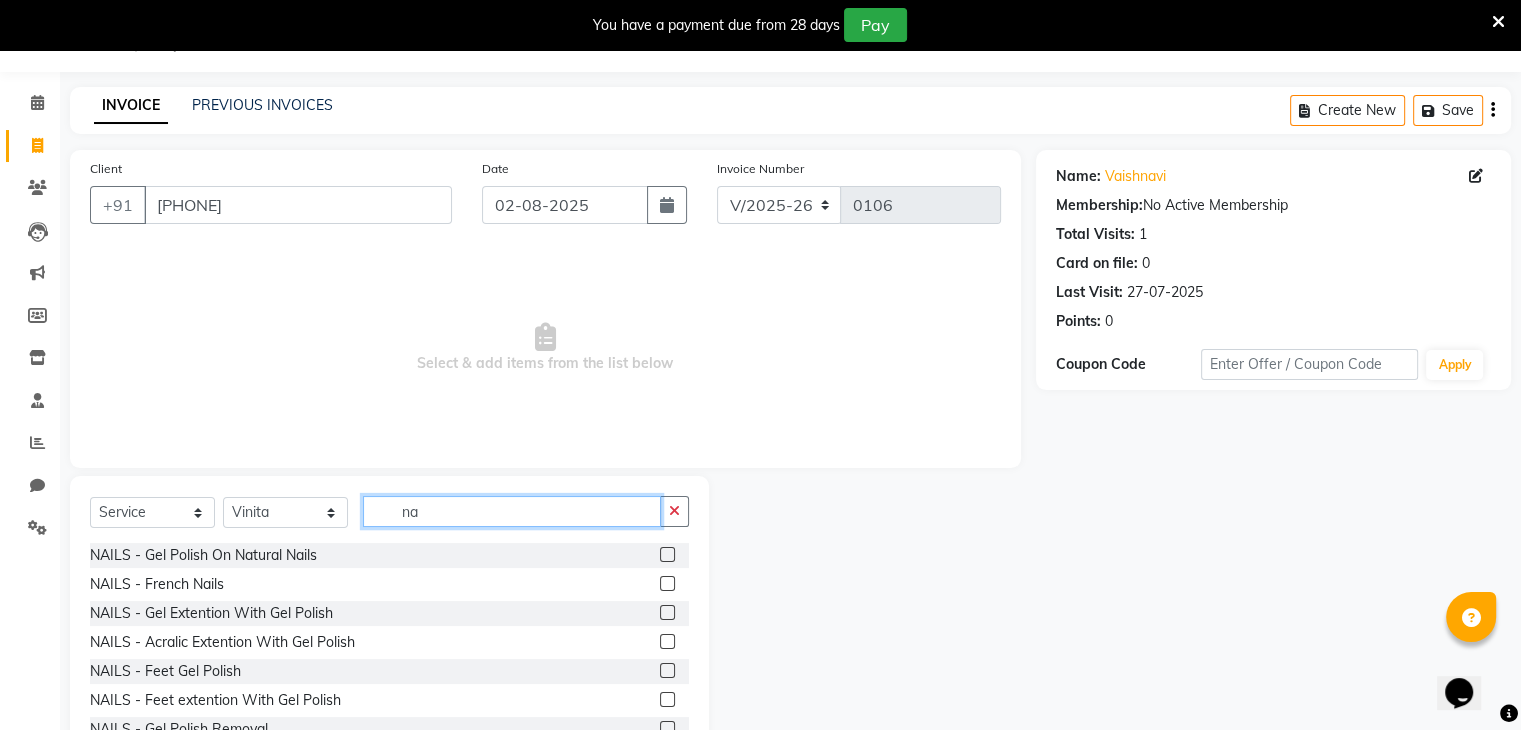 type on "n" 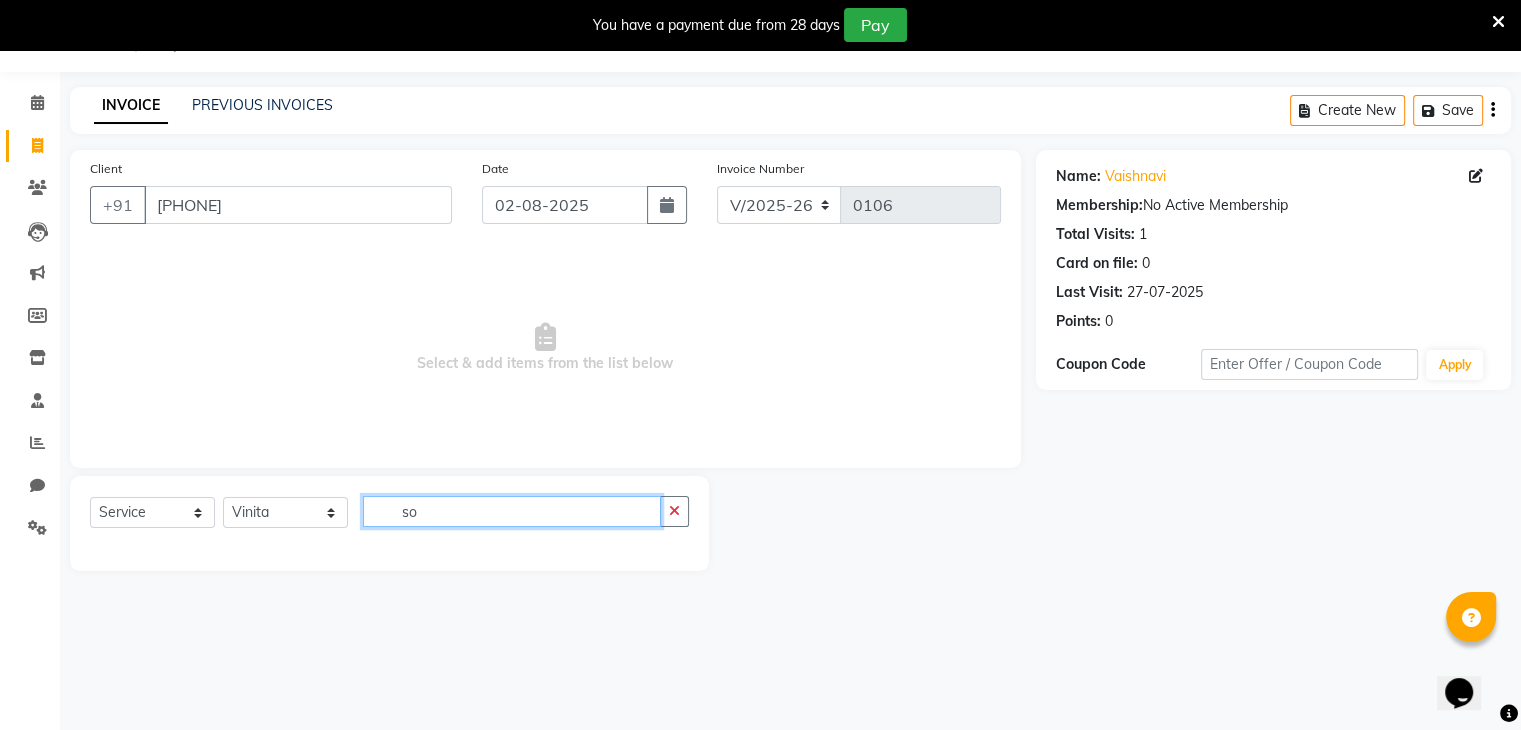 type on "s" 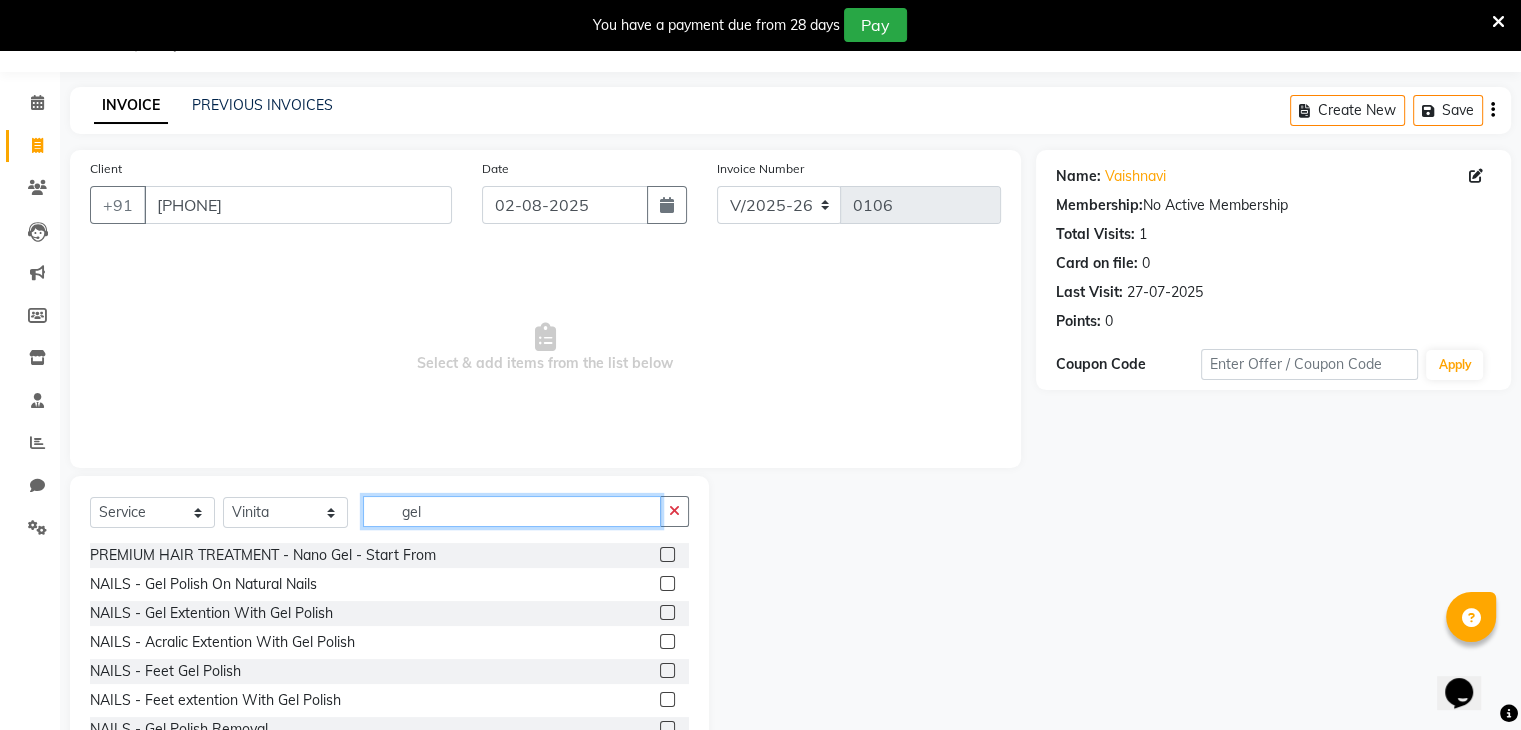 type on "gel" 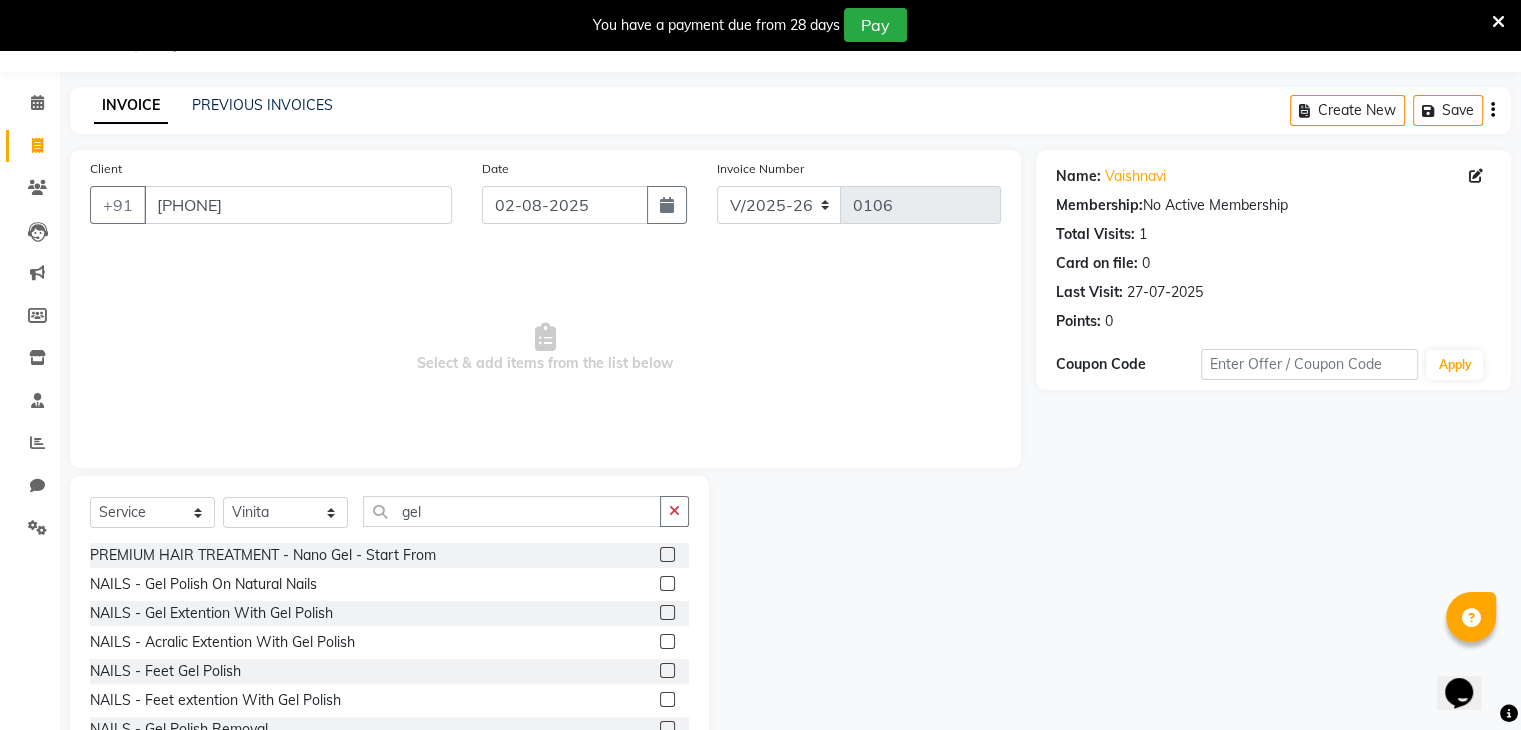 click 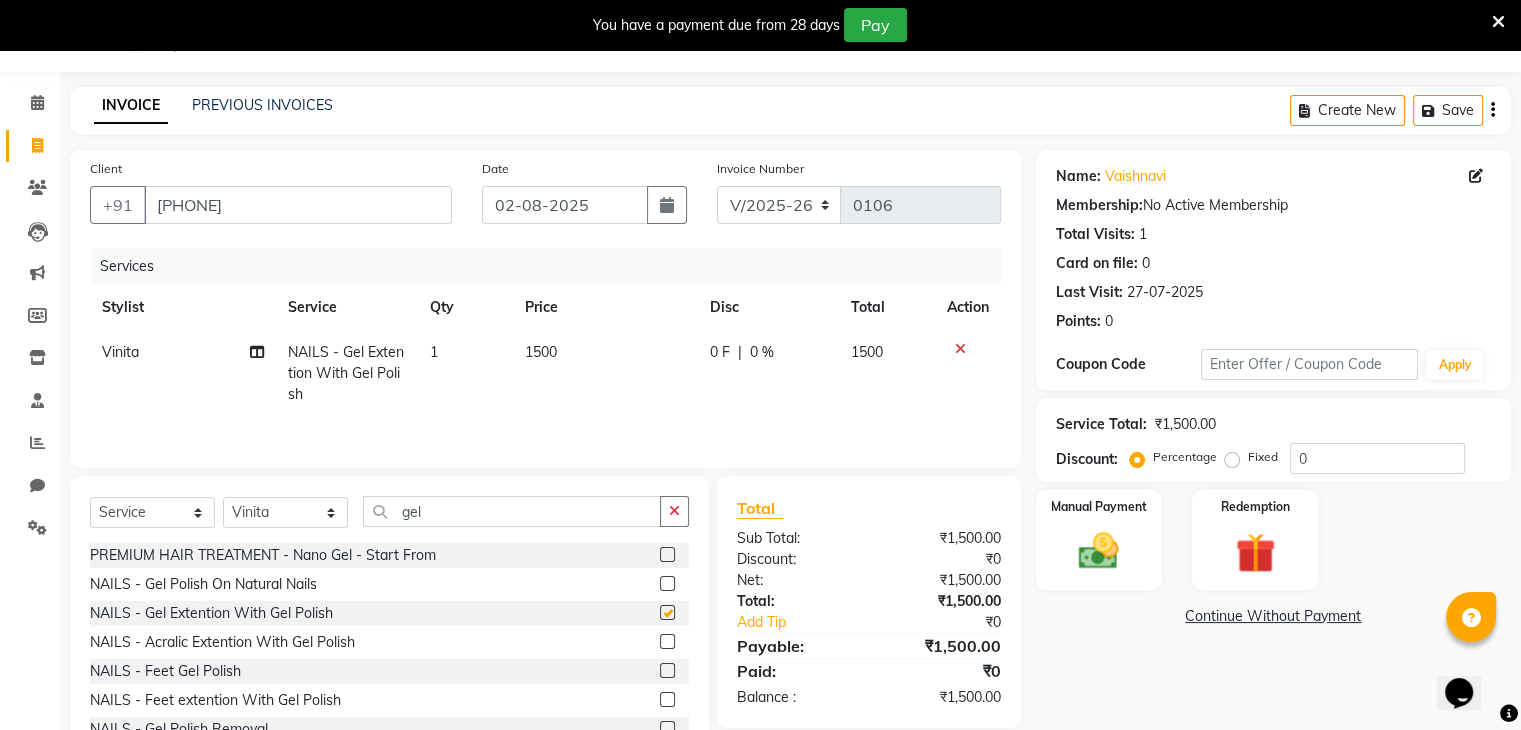 checkbox on "false" 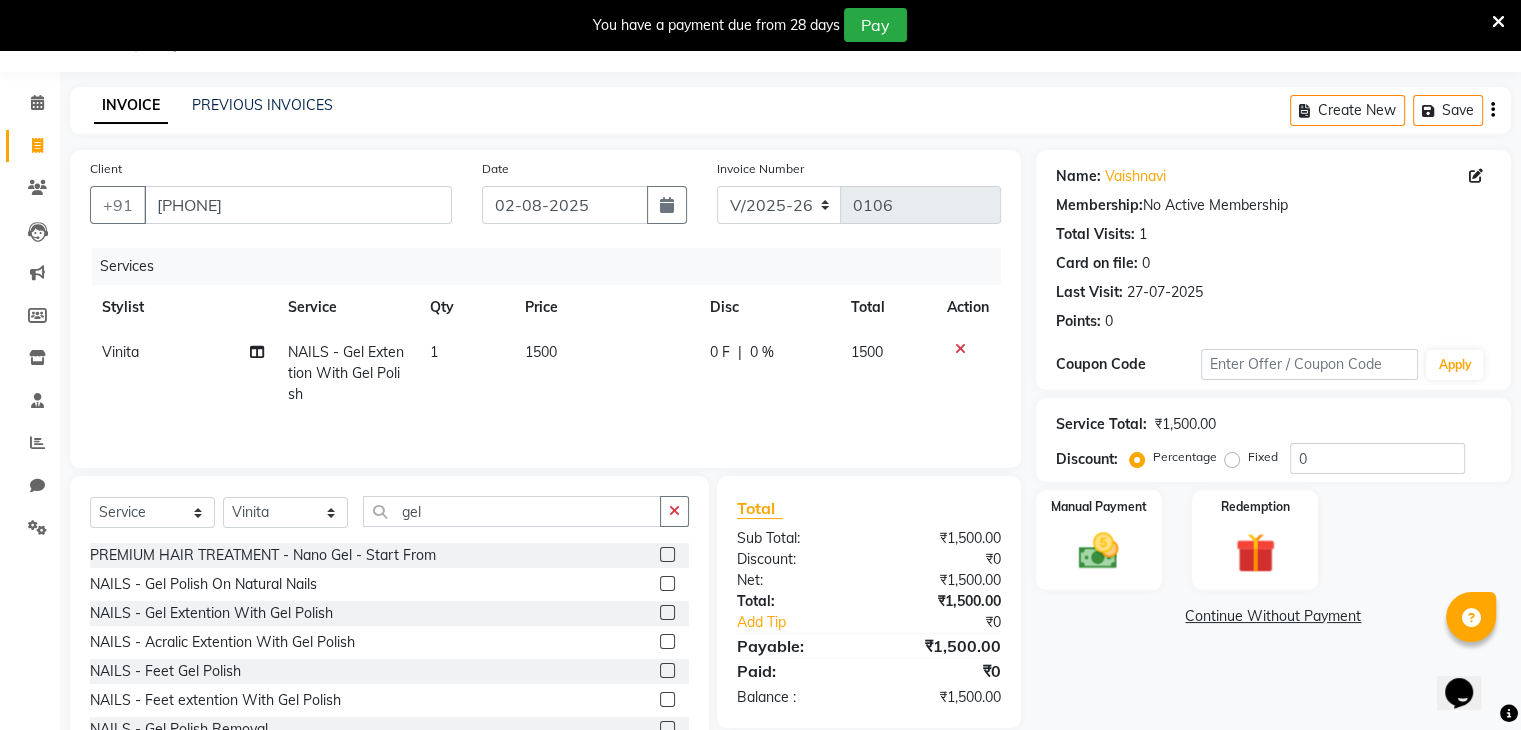 click on "1500" 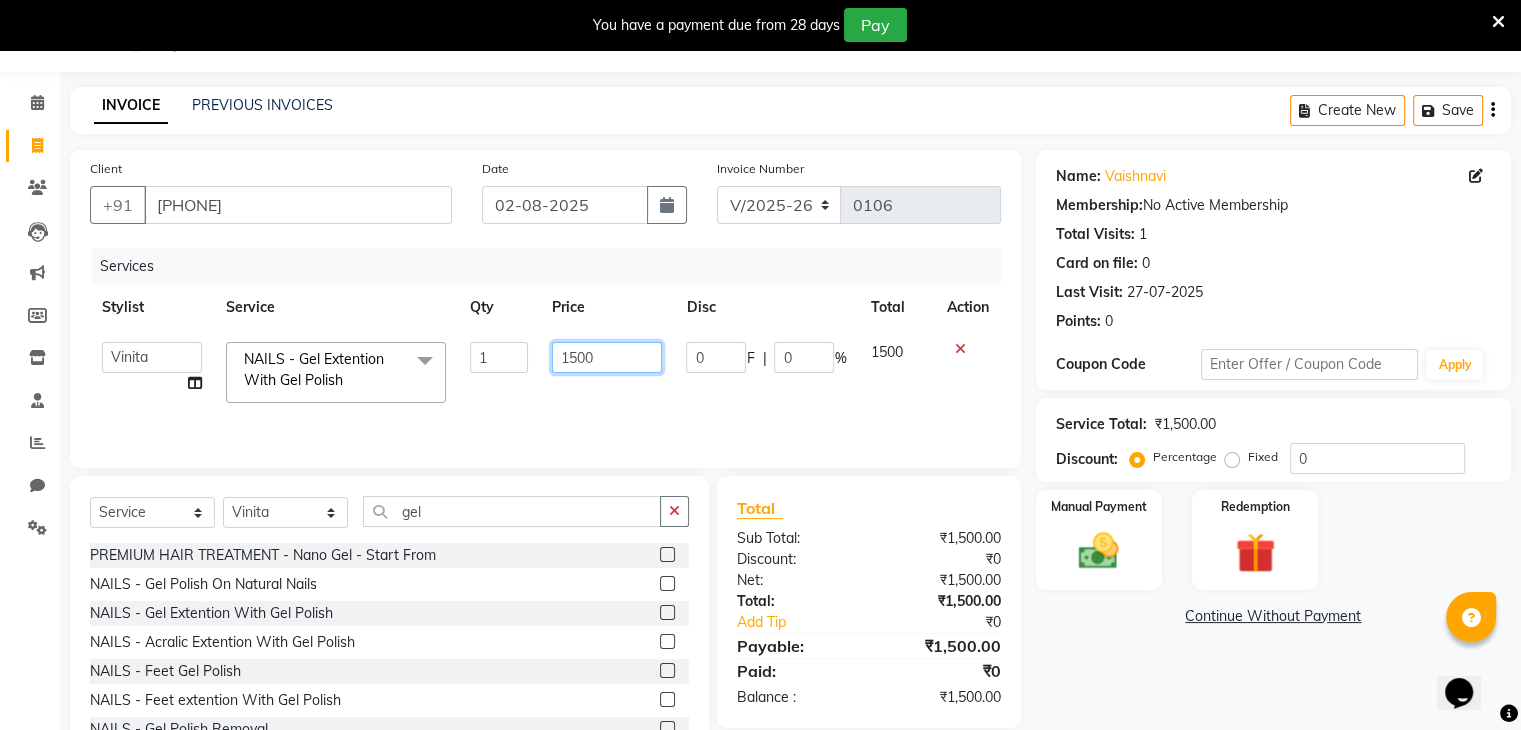 click on "1500" 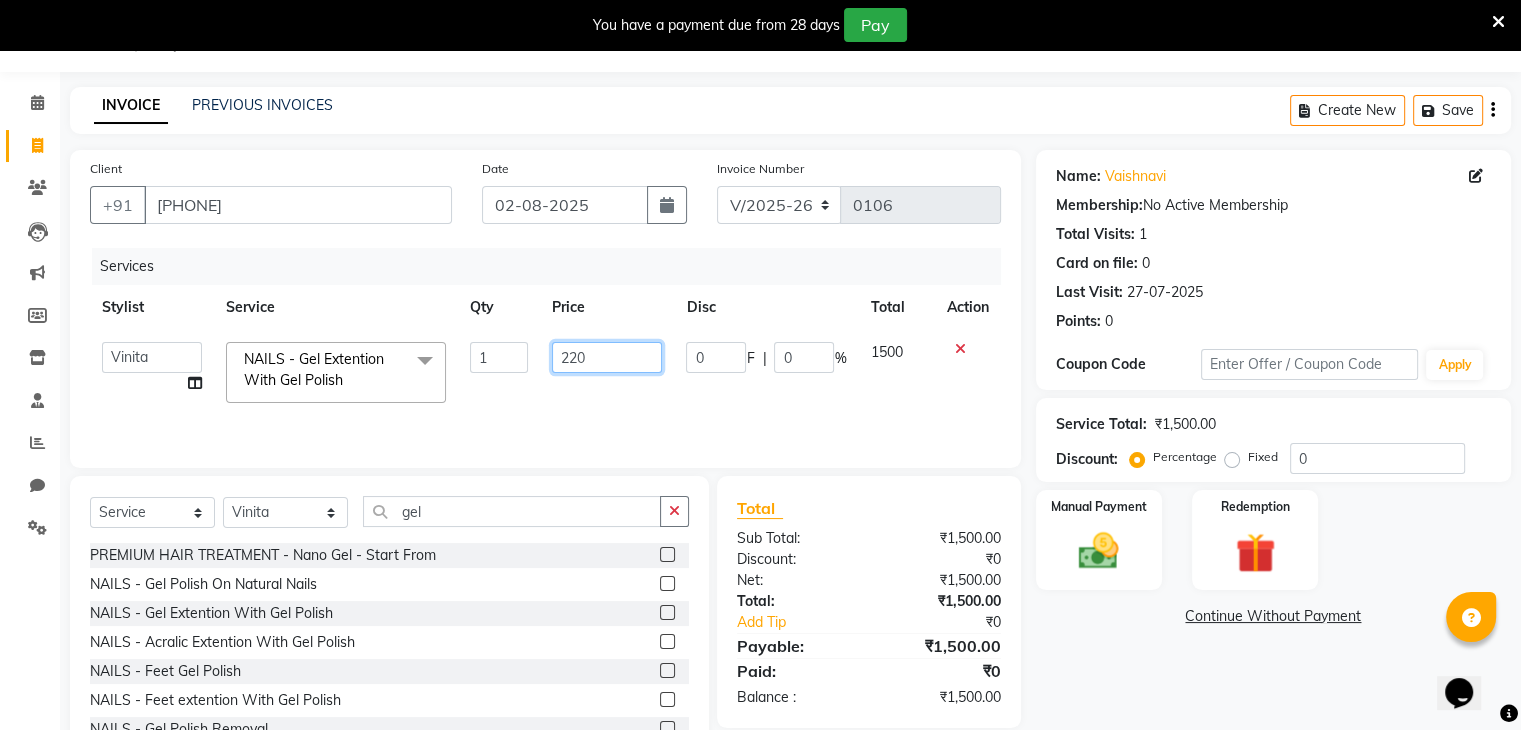 type on "2200" 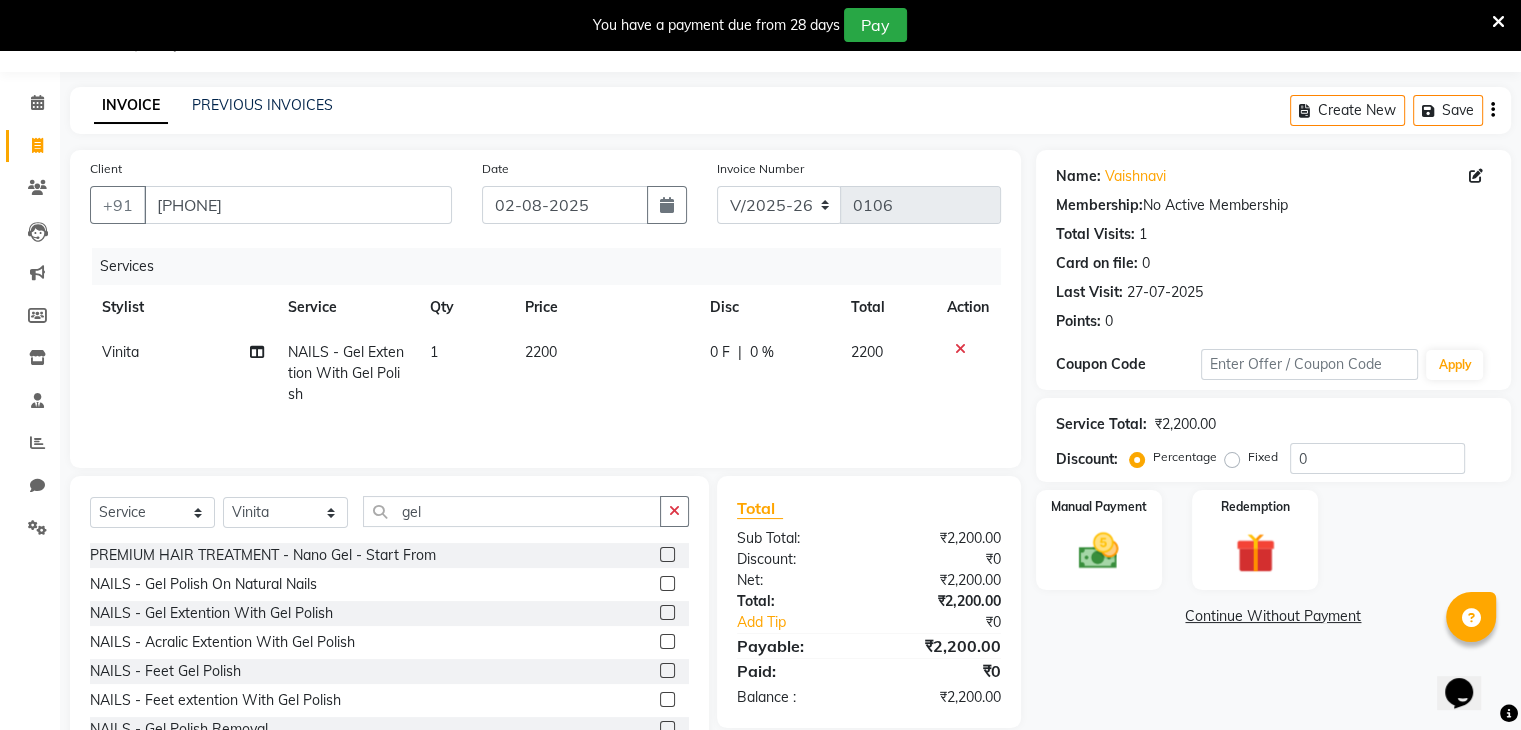 click on "0 F" 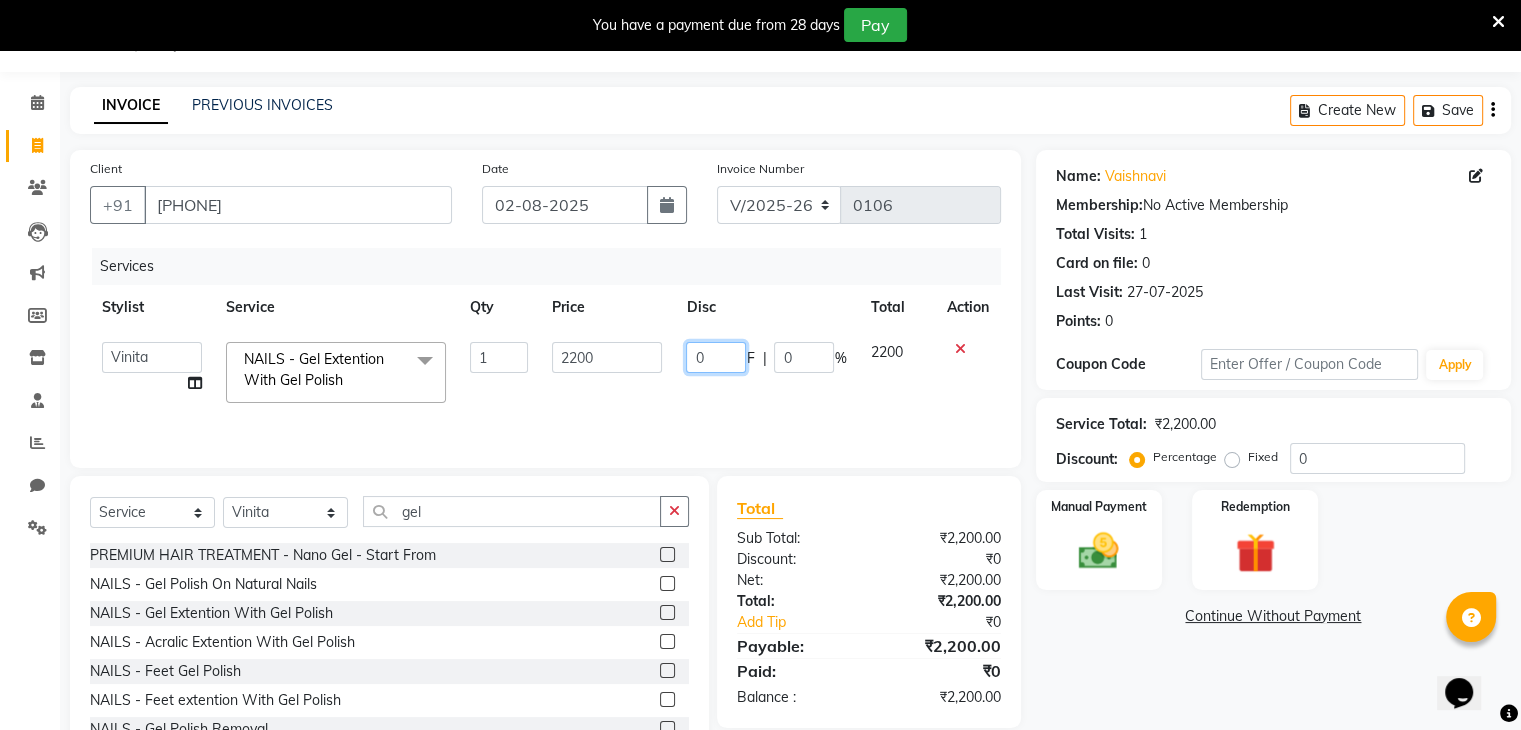 click on "0" 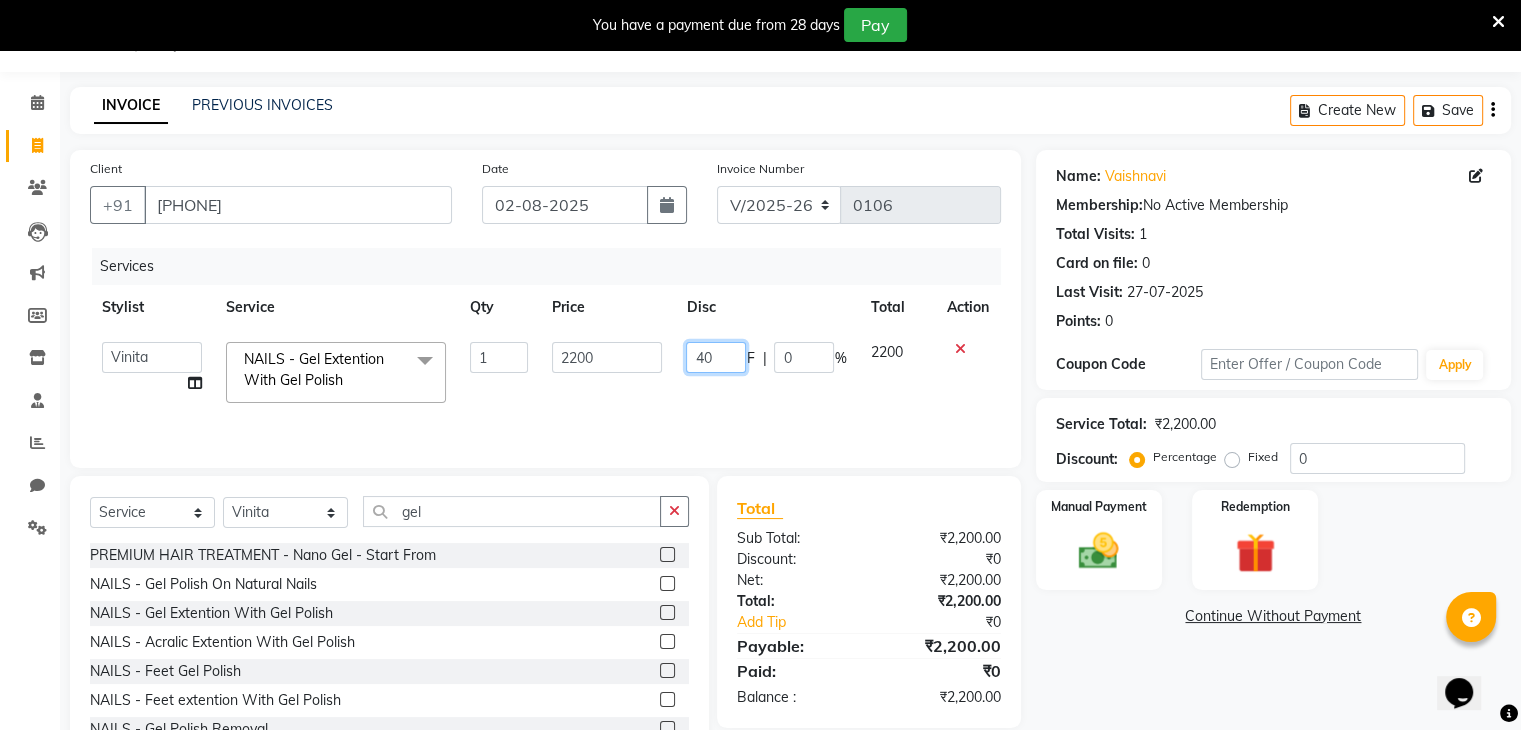 type on "400" 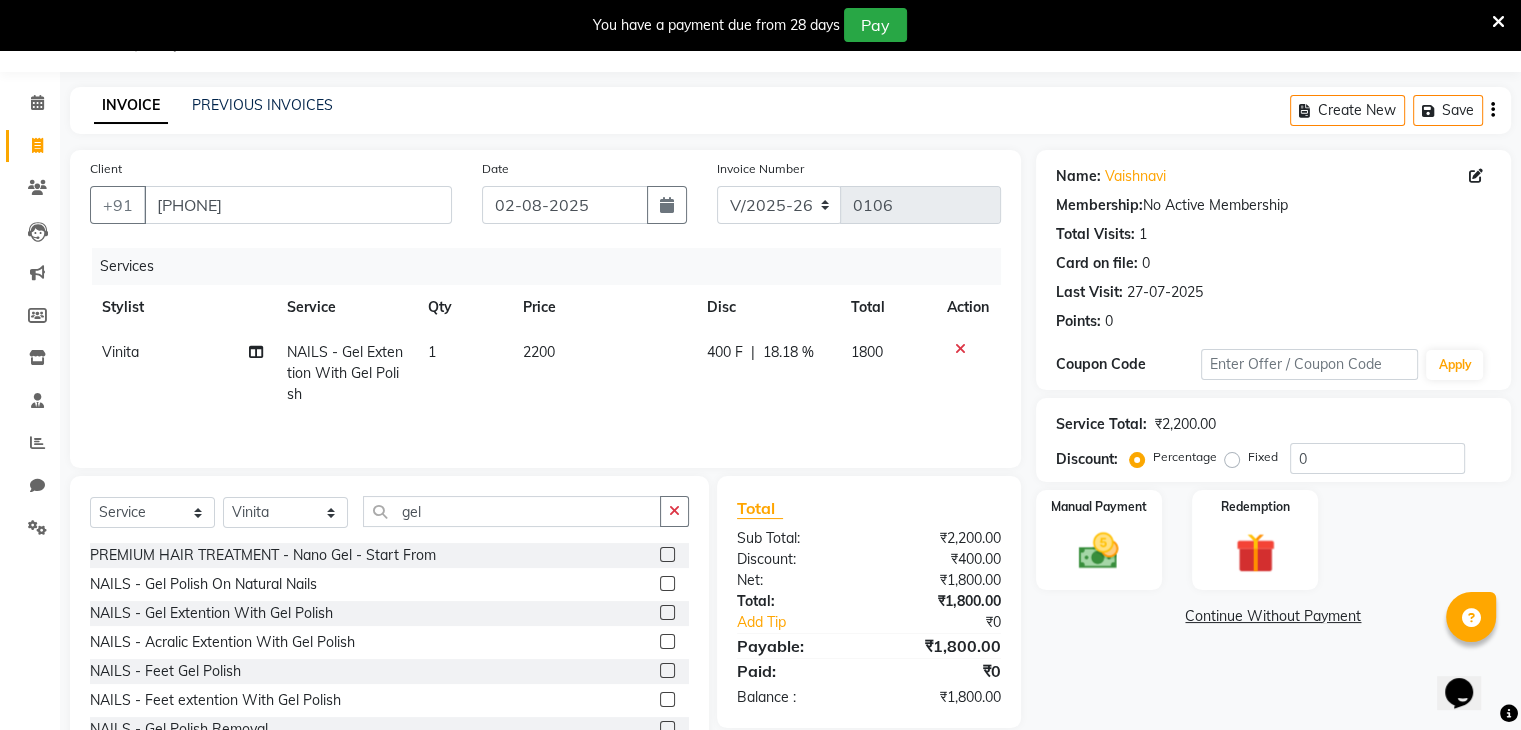 click on "Price" 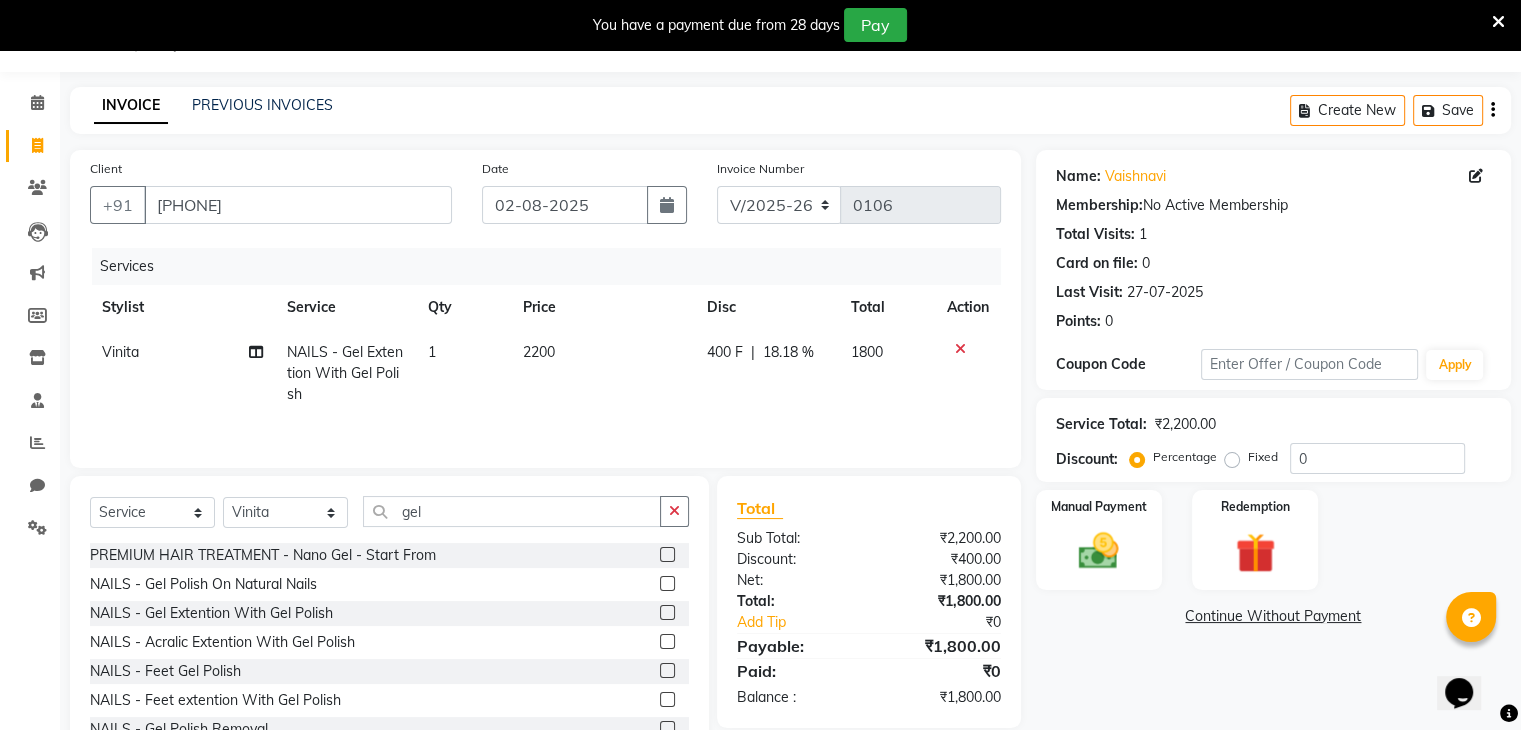 click on "Price" 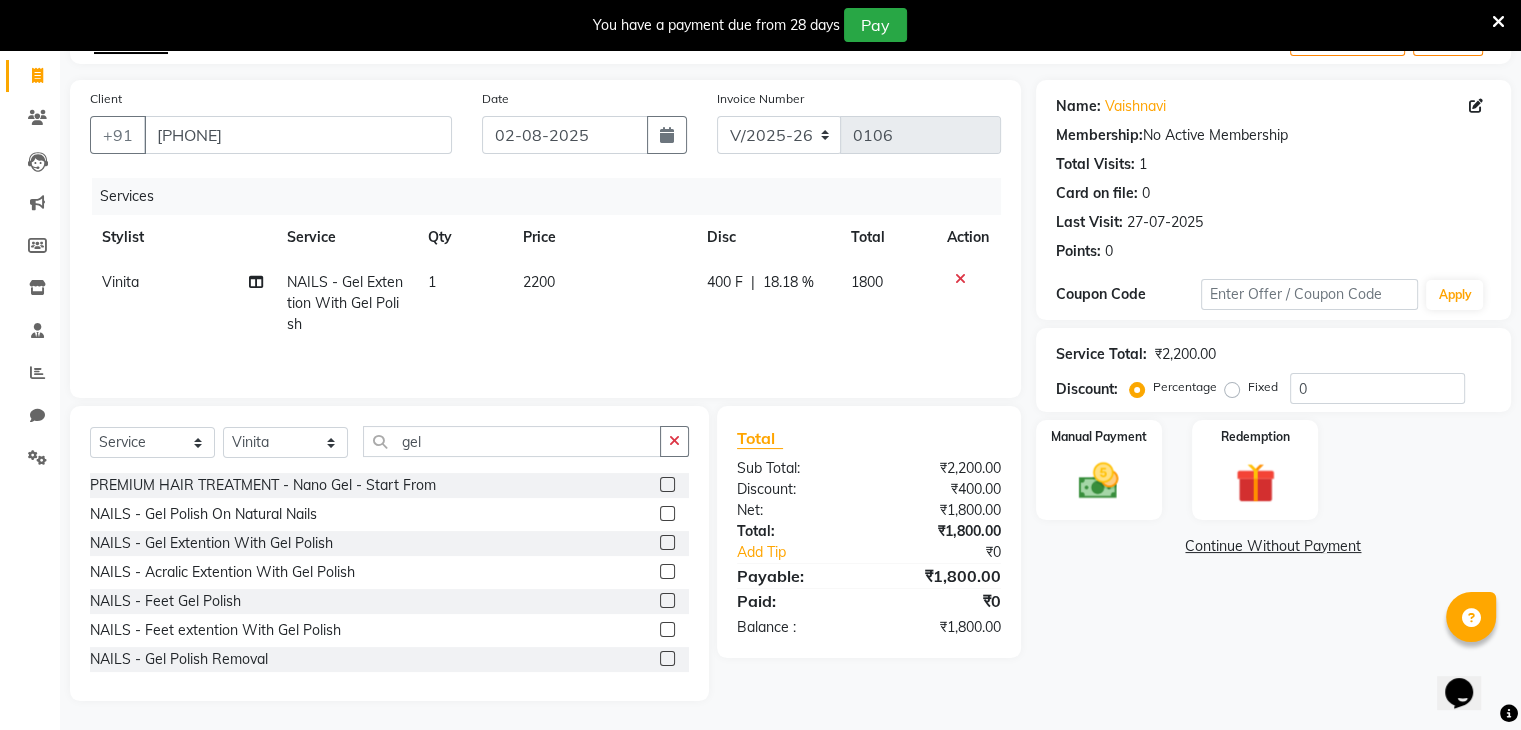 scroll, scrollTop: 122, scrollLeft: 0, axis: vertical 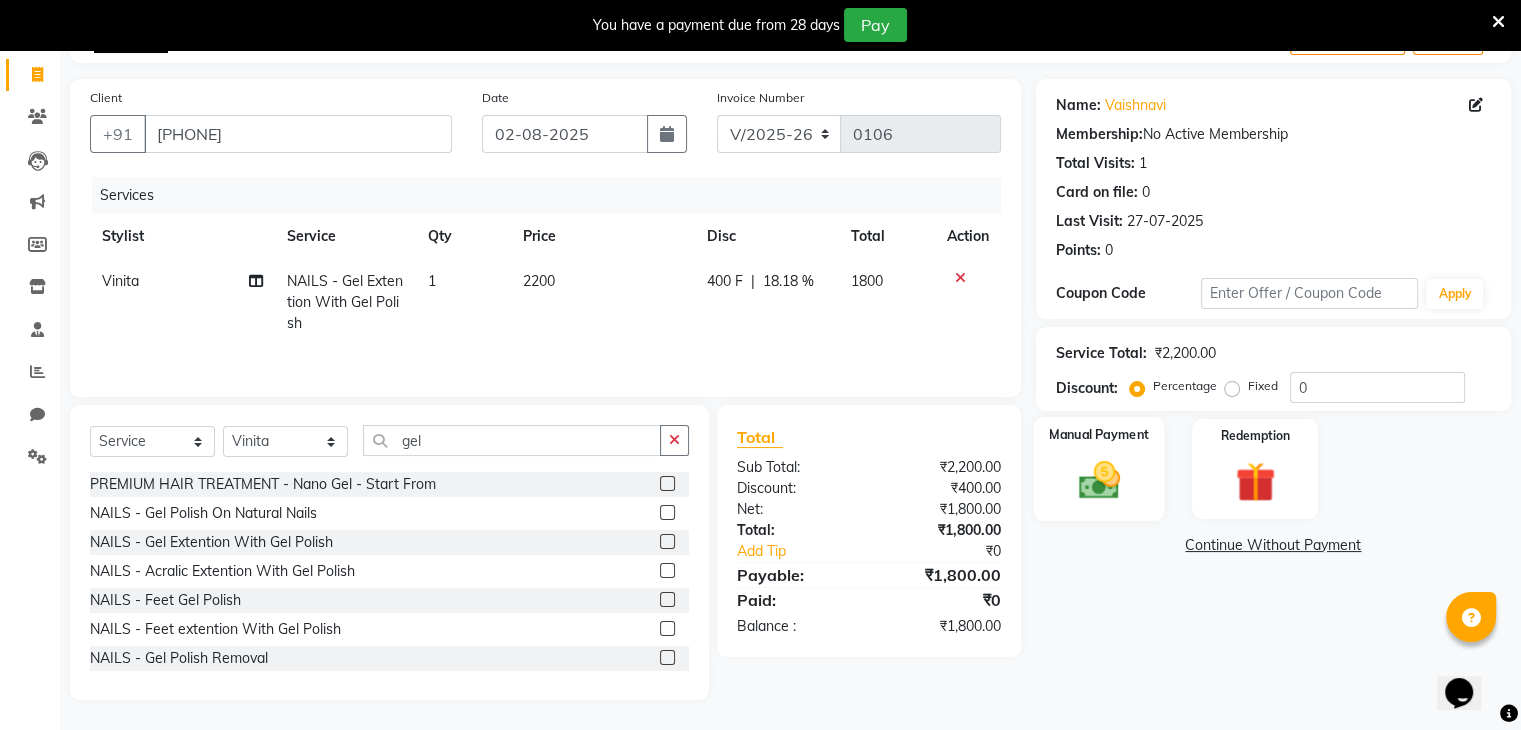 click 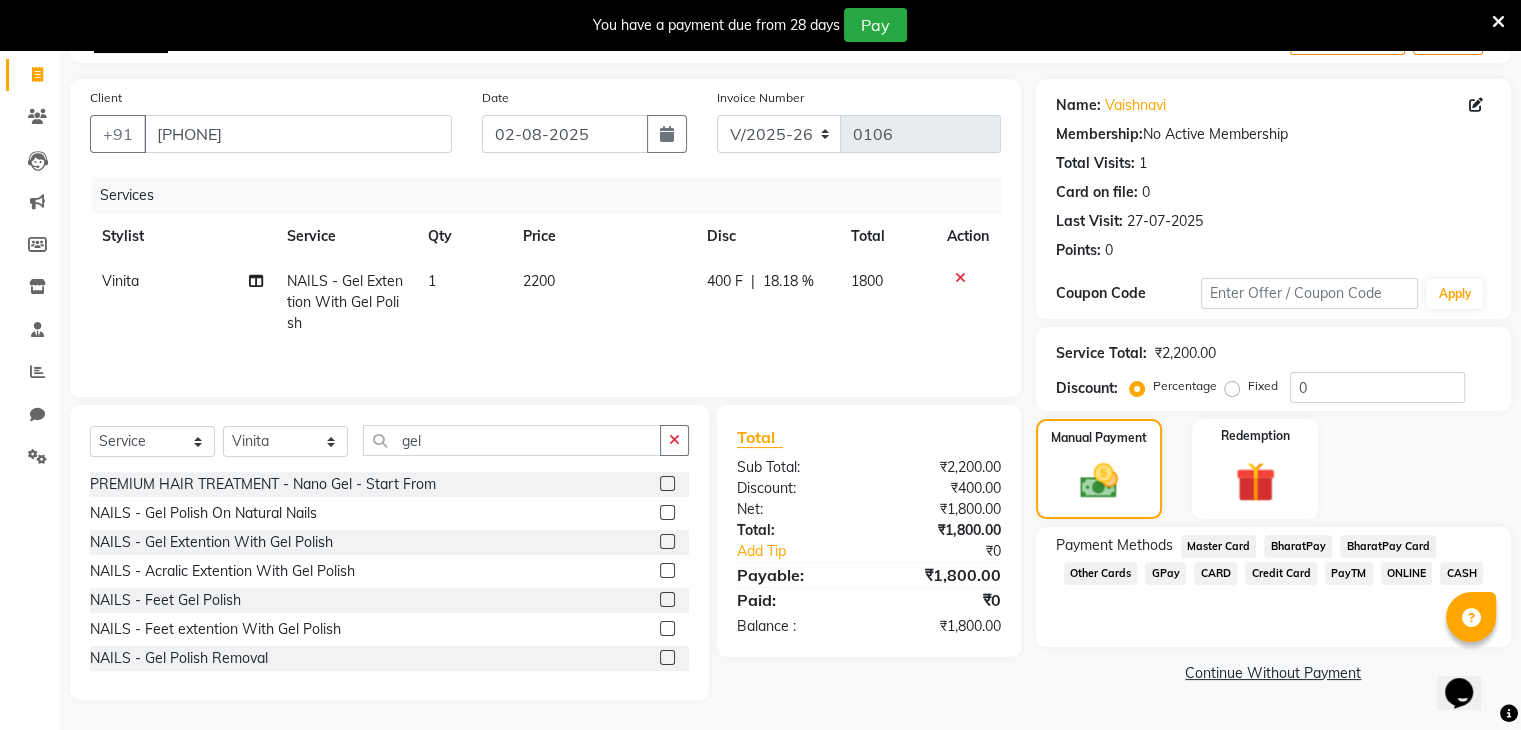 click on "ONLINE" 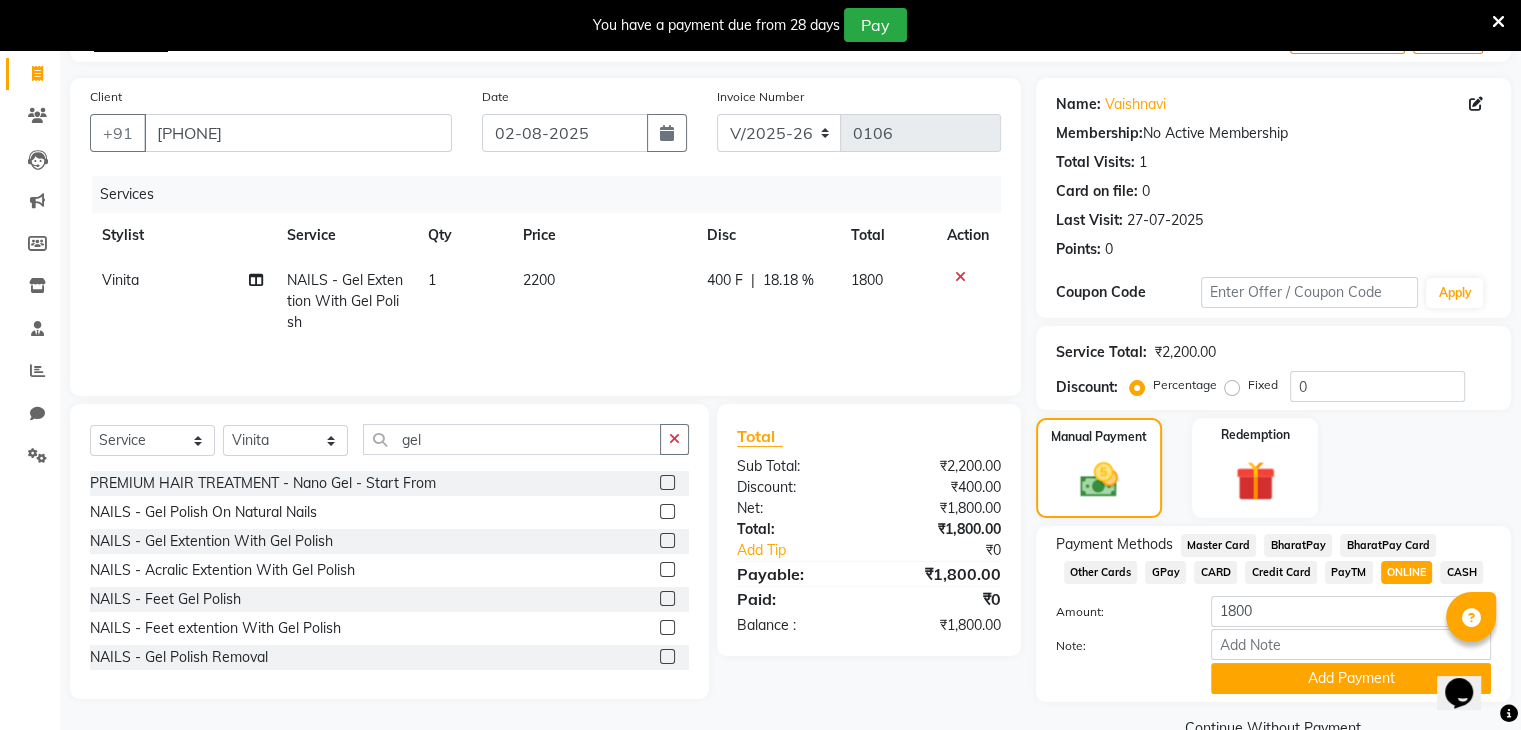 scroll, scrollTop: 167, scrollLeft: 0, axis: vertical 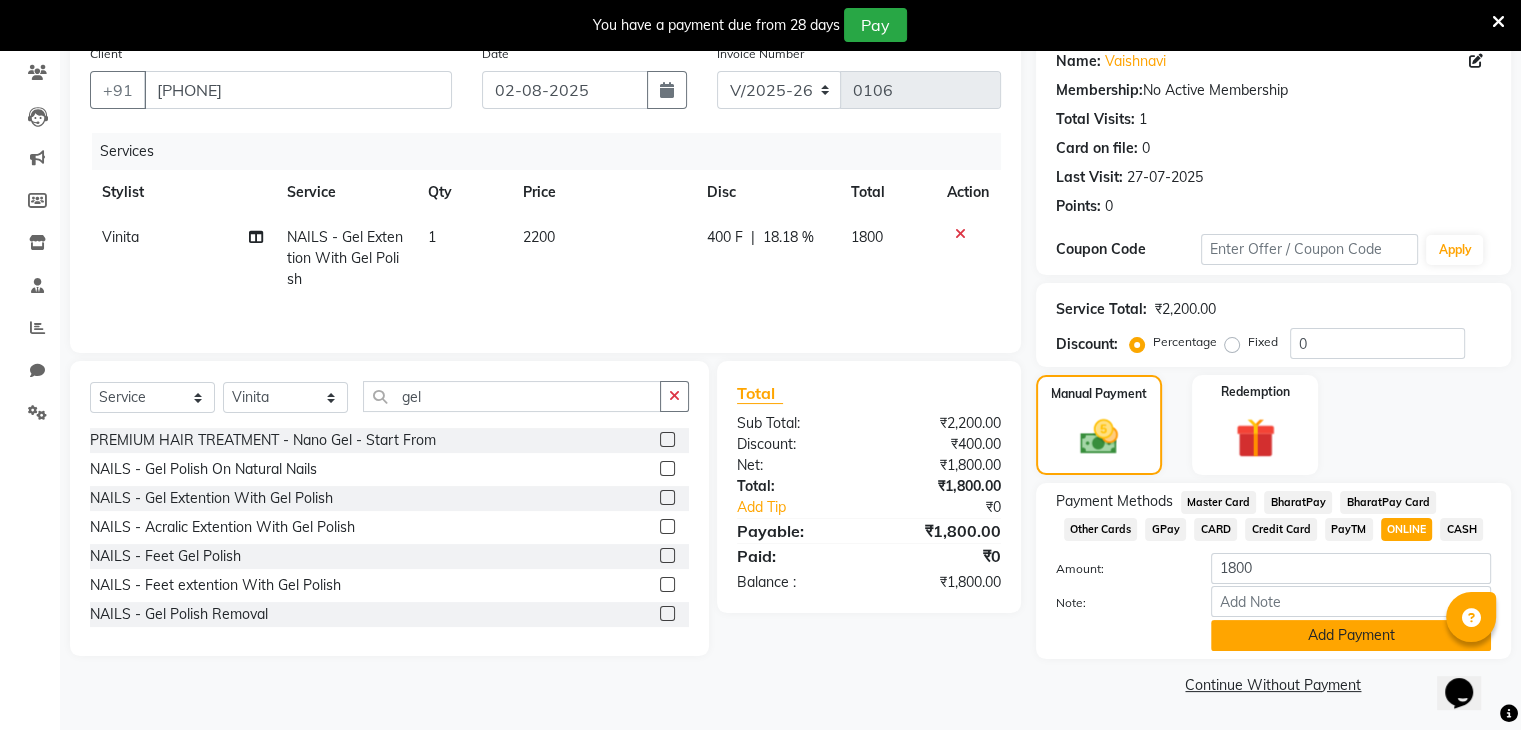 click on "Add Payment" 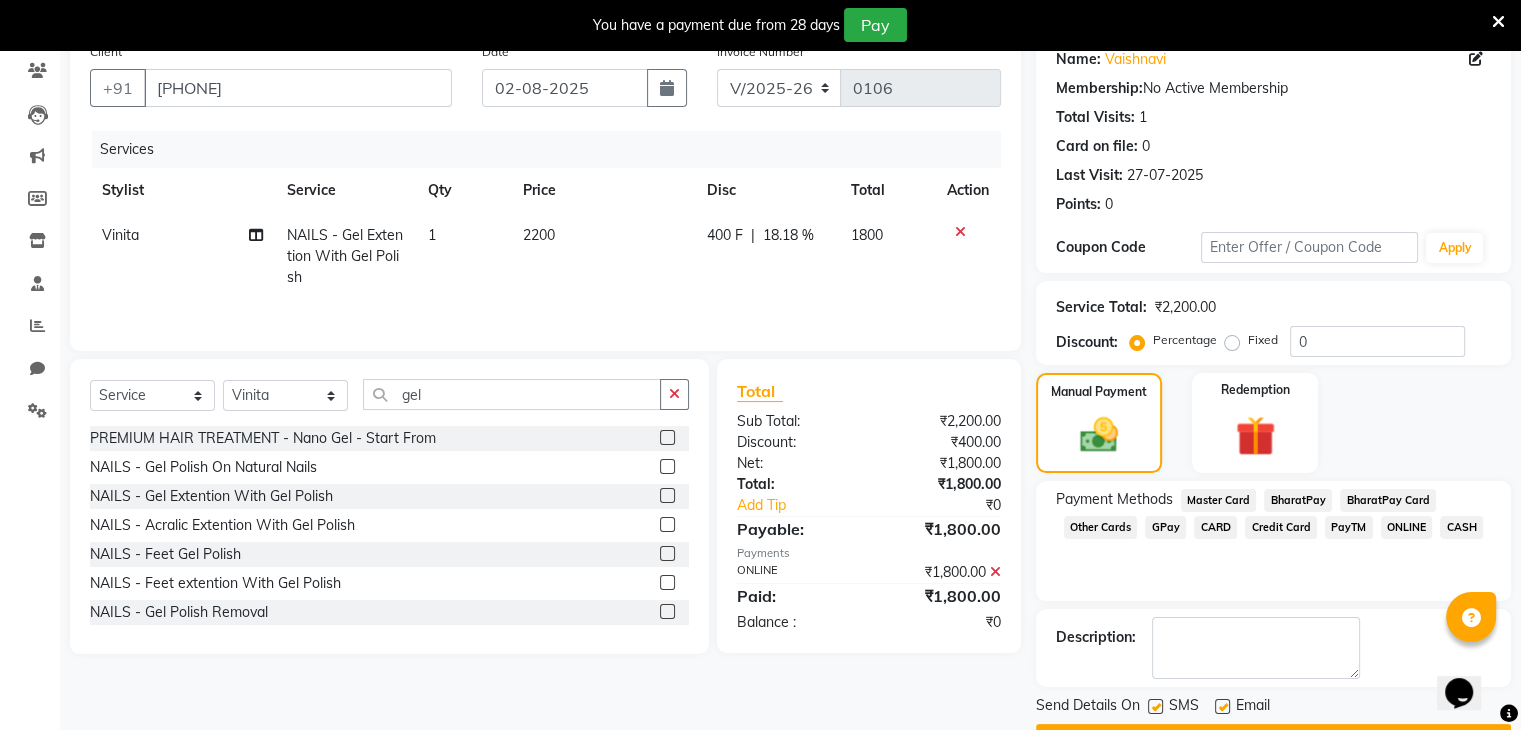 scroll, scrollTop: 220, scrollLeft: 0, axis: vertical 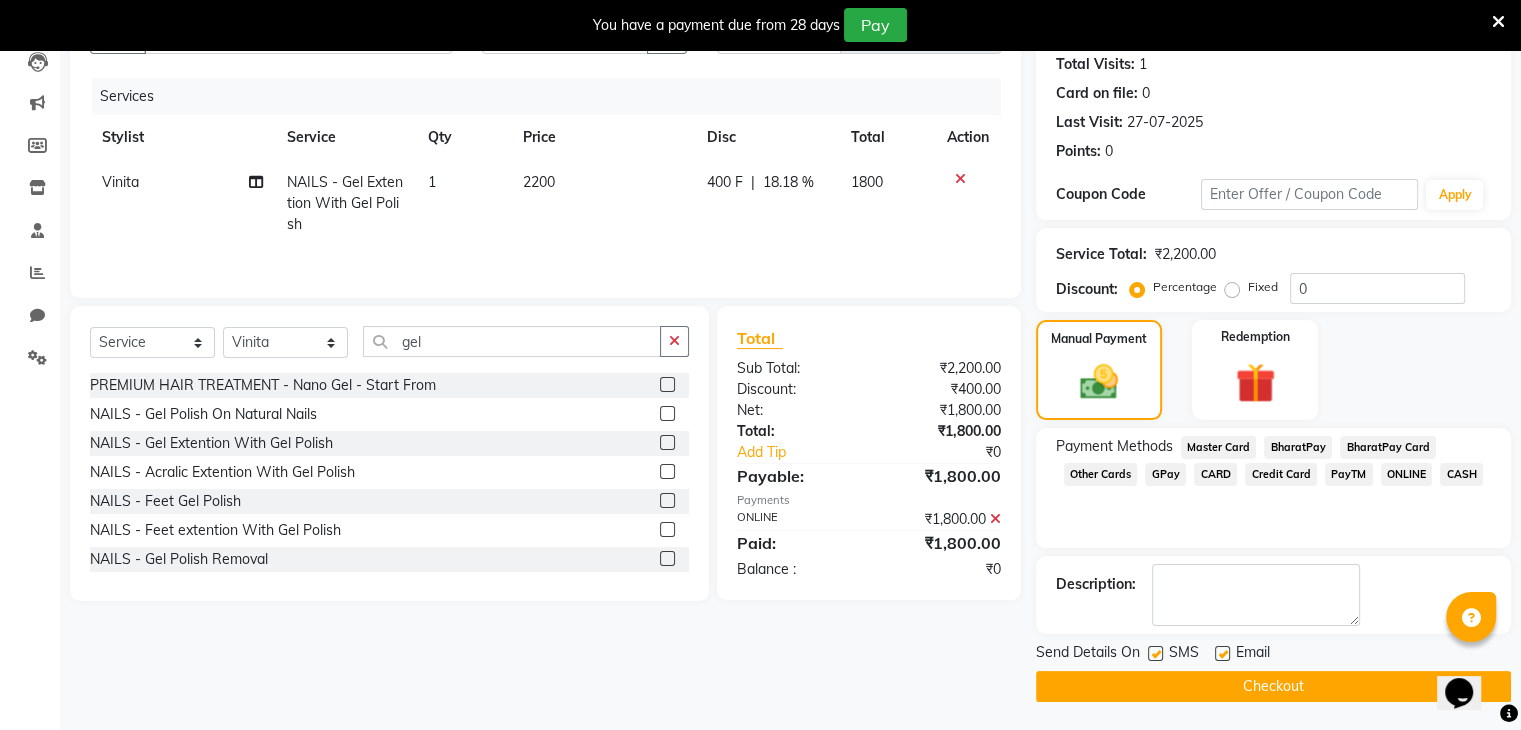 click on "Checkout" 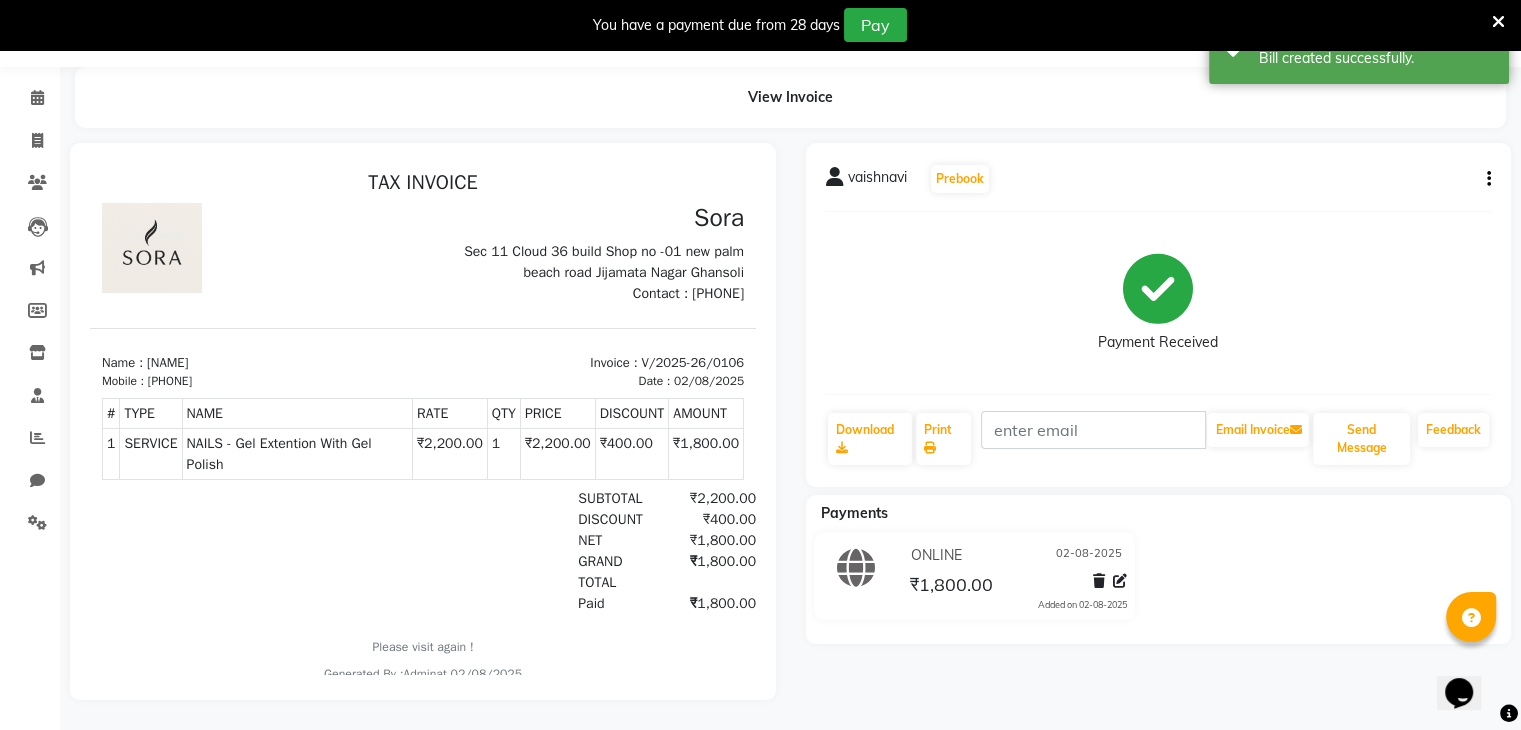 scroll, scrollTop: 0, scrollLeft: 0, axis: both 